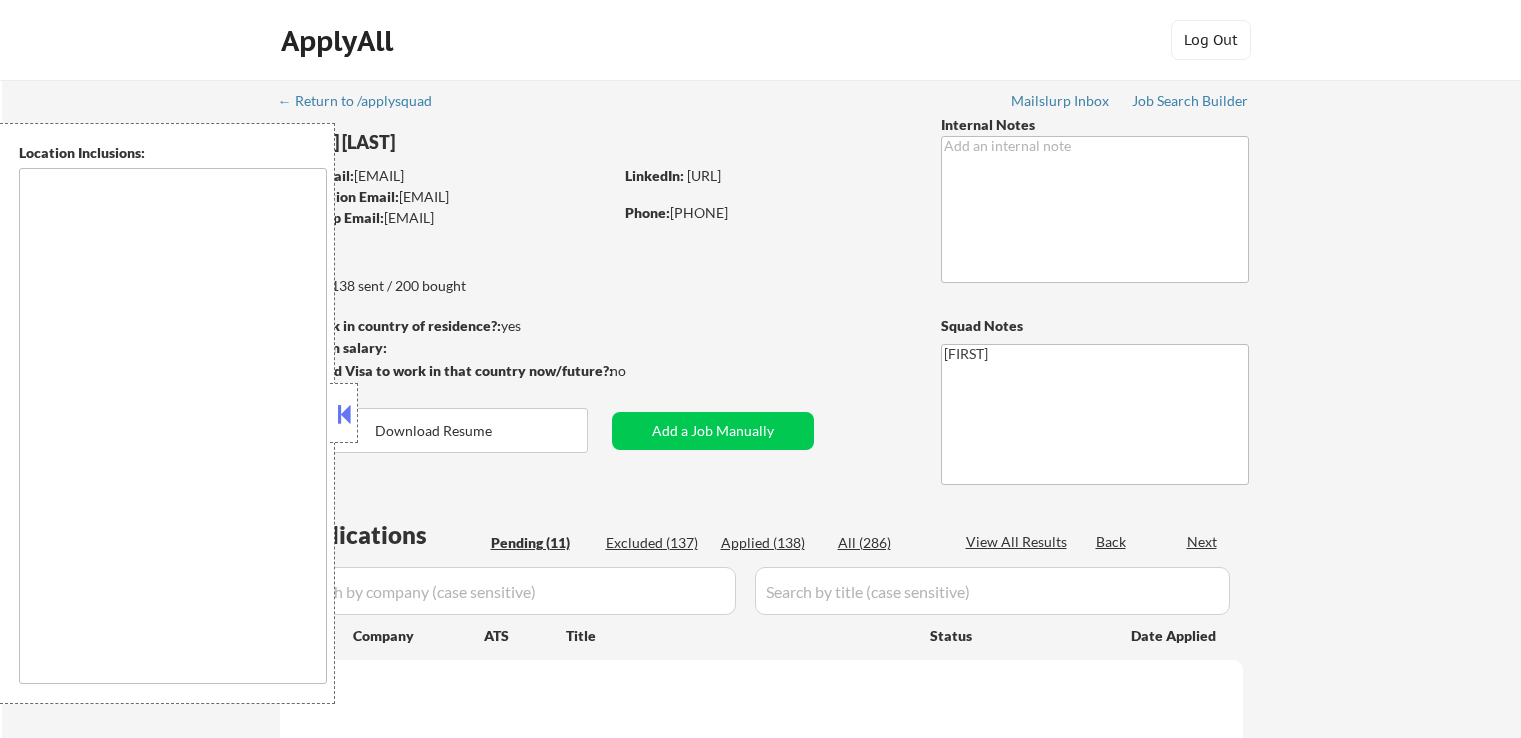 scroll, scrollTop: 0, scrollLeft: 0, axis: both 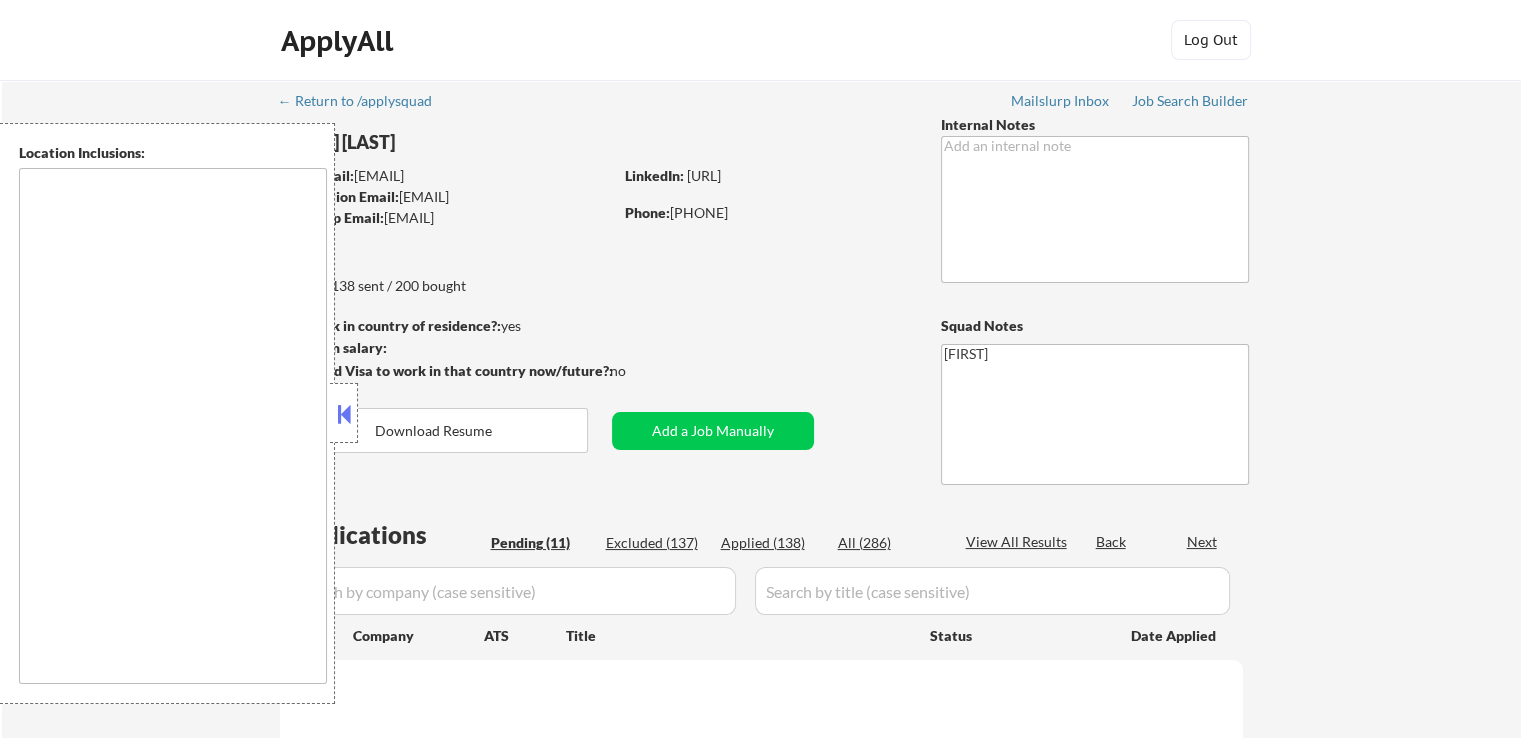 select on ""pending"" 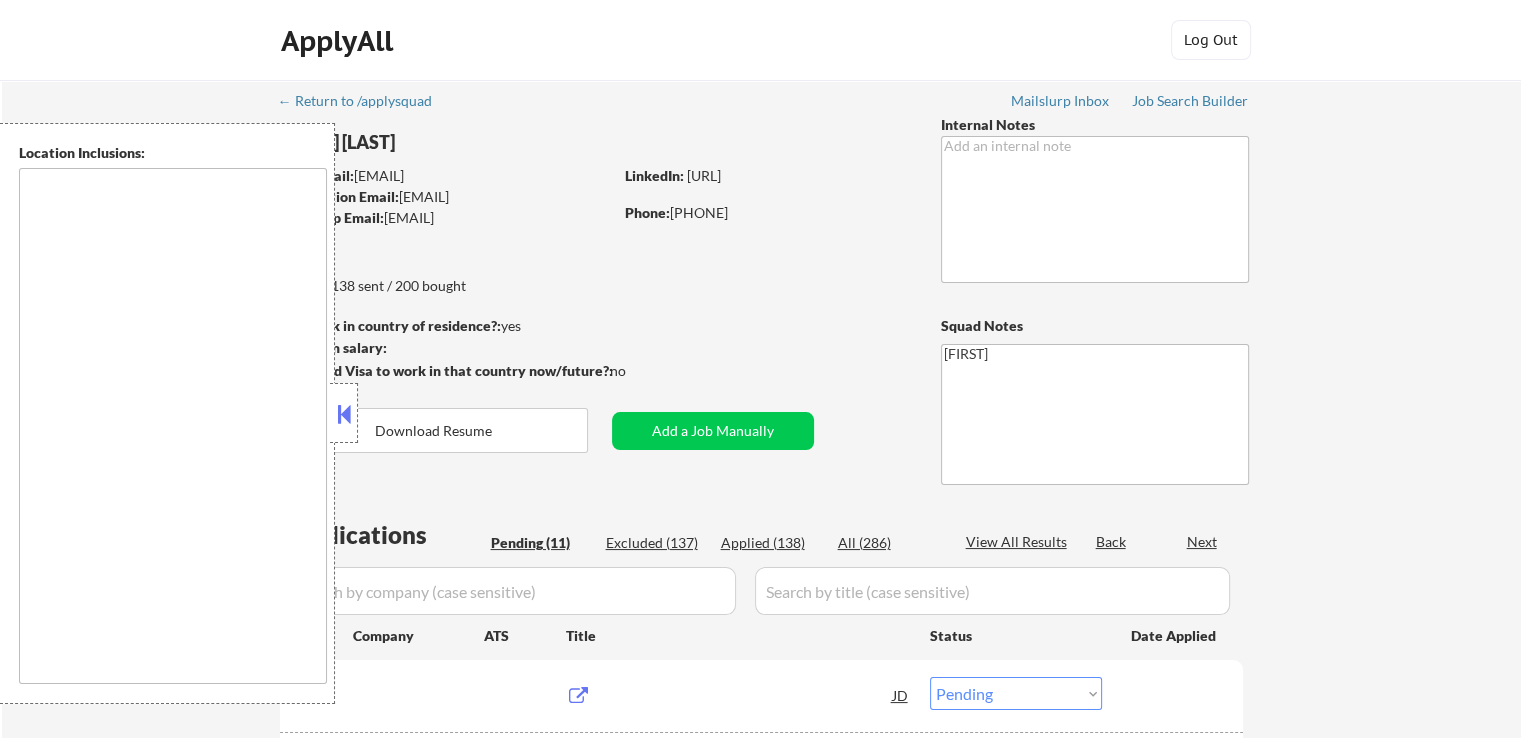 type on "Brushy Creek, TX   [CITY], [STATE]   [CITY], [STATE]   [CITY], [STATE]   [CITY], [STATE]   [CITY], [STATE]   [CITY], [STATE]   [CITY], [STATE]   [CITY], [STATE]   [CITY], [STATE]   [CITY], [STATE]   [CITY], [STATE]   [CITY], [STATE]   [CITY], [STATE]   [CITY], [STATE]   [CITY], [STATE]   [CITY], [STATE]   [CITY], [STATE]   [CITY], [STATE]   [CITY], [STATE]   [CITY], [STATE]   [CITY], [STATE]   [CITY], [STATE]   [CITY], [STATE]   [CITY], [STATE]   [CITY], [STATE]   [CITY], [STATE]" 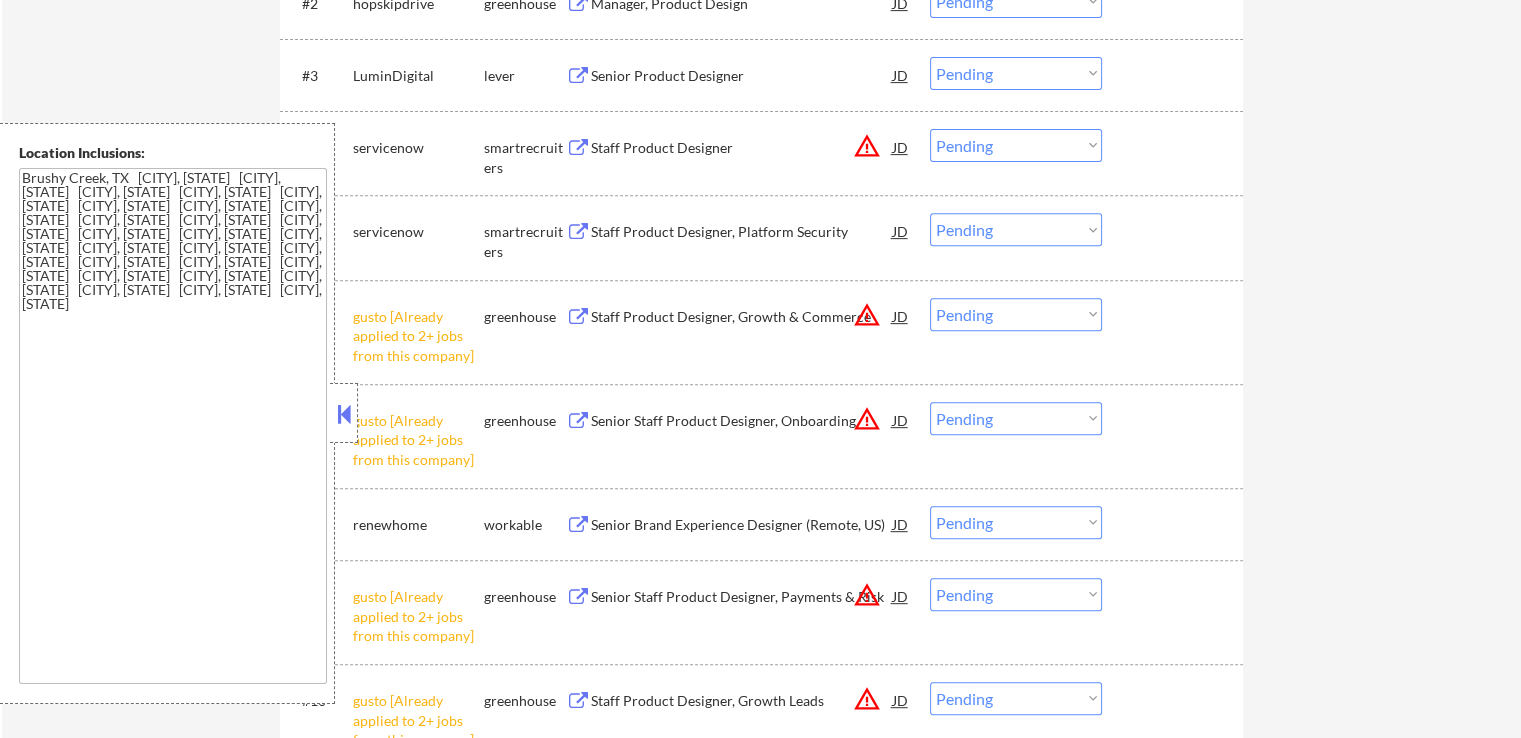 scroll, scrollTop: 800, scrollLeft: 0, axis: vertical 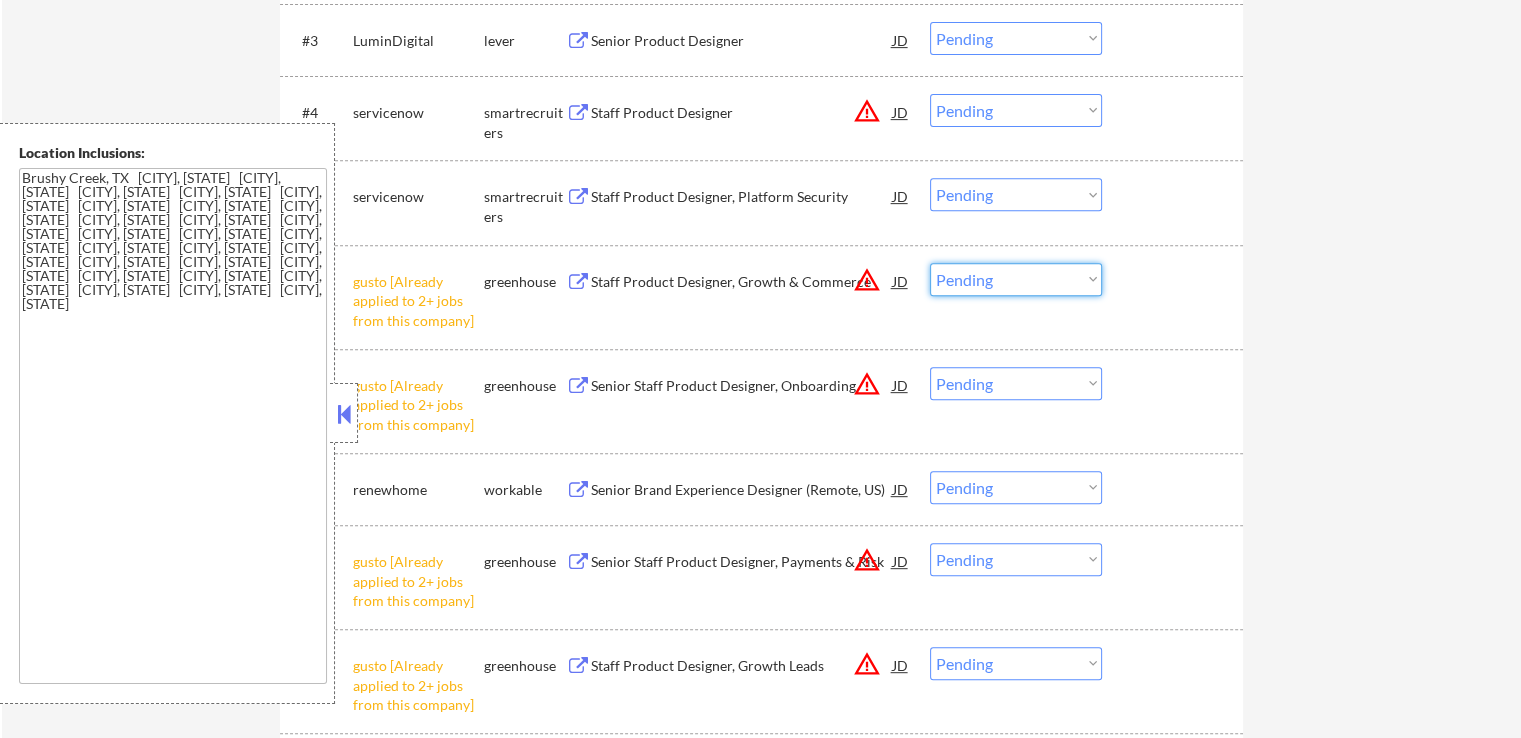 click on "Choose an option... Pending Applied Excluded (Questions) Excluded (Expired) Excluded (Location) Excluded (Bad Match) Excluded (Blocklist) Excluded (Salary) Excluded (Other)" at bounding box center [1016, 279] 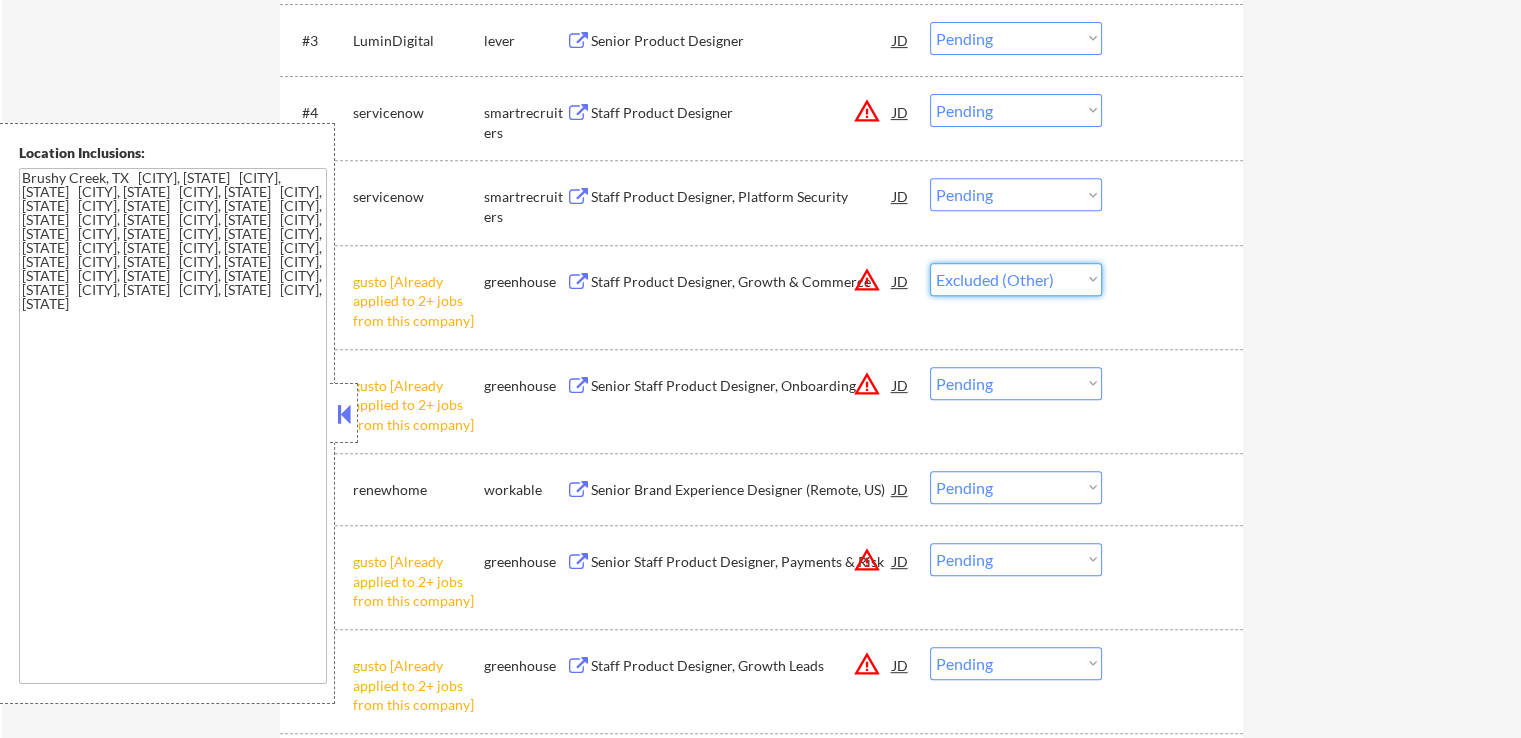 click on "Choose an option... Pending Applied Excluded (Questions) Excluded (Expired) Excluded (Location) Excluded (Bad Match) Excluded (Blocklist) Excluded (Salary) Excluded (Other)" at bounding box center (1016, 279) 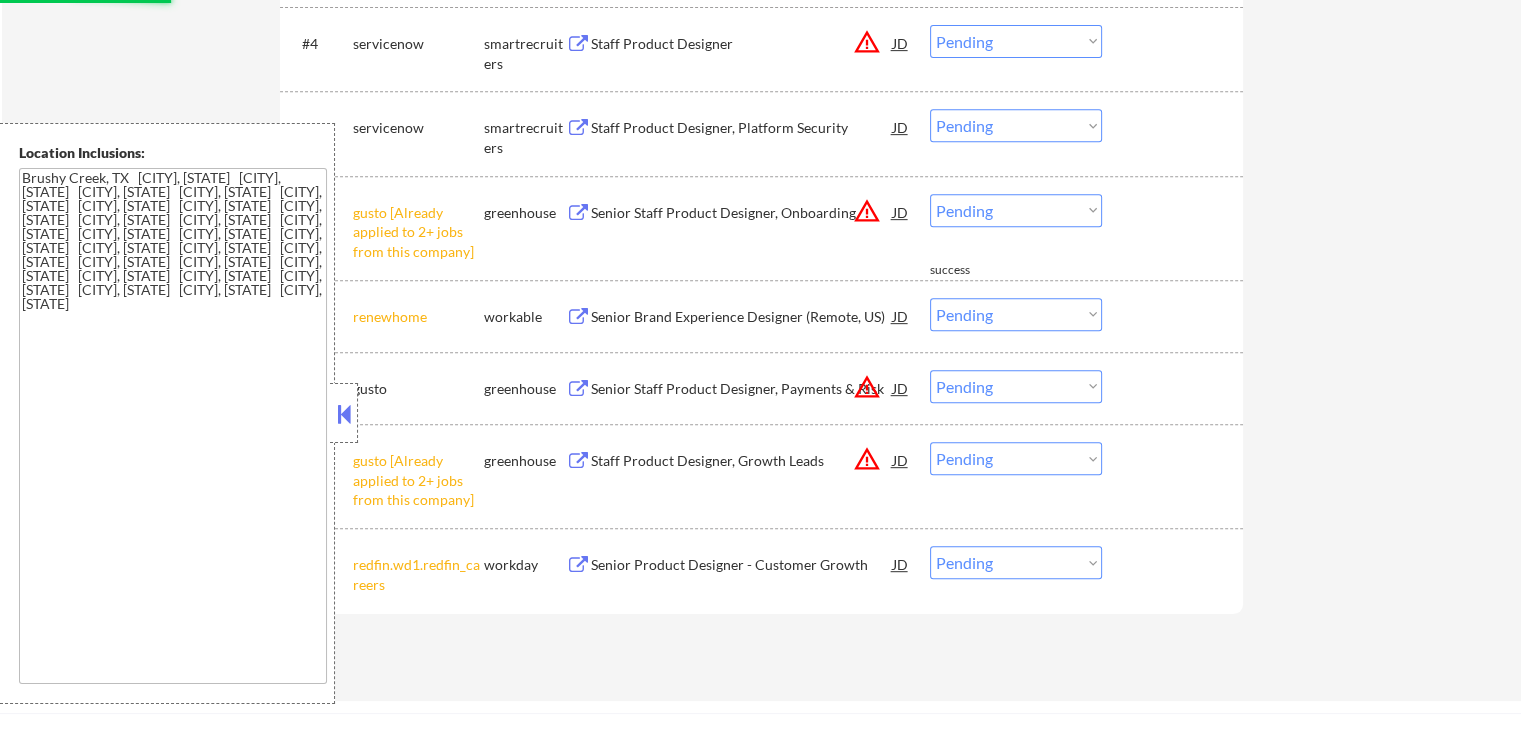 scroll, scrollTop: 900, scrollLeft: 0, axis: vertical 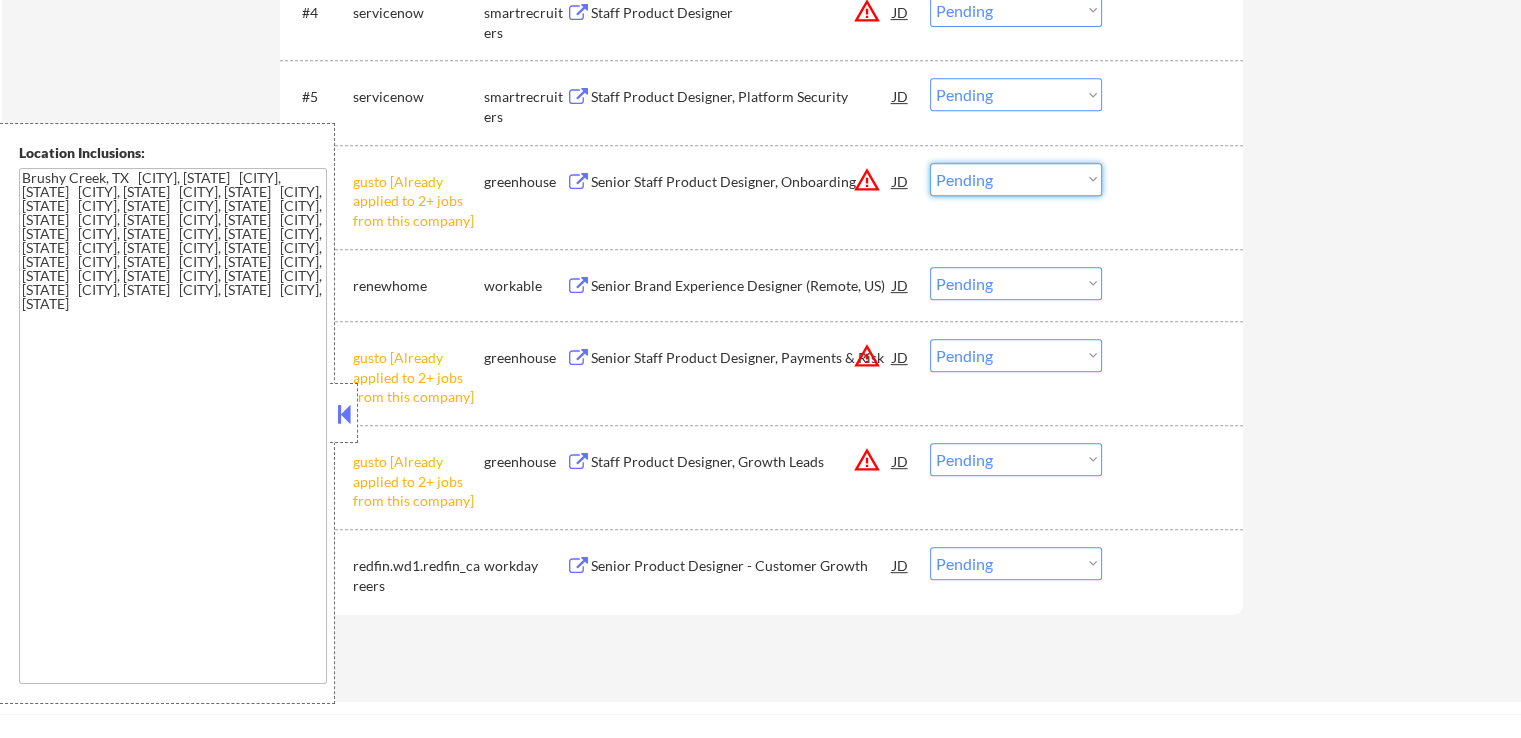 click on "Choose an option... Pending Applied Excluded (Questions) Excluded (Expired) Excluded (Location) Excluded (Bad Match) Excluded (Blocklist) Excluded (Salary) Excluded (Other)" at bounding box center [1016, 179] 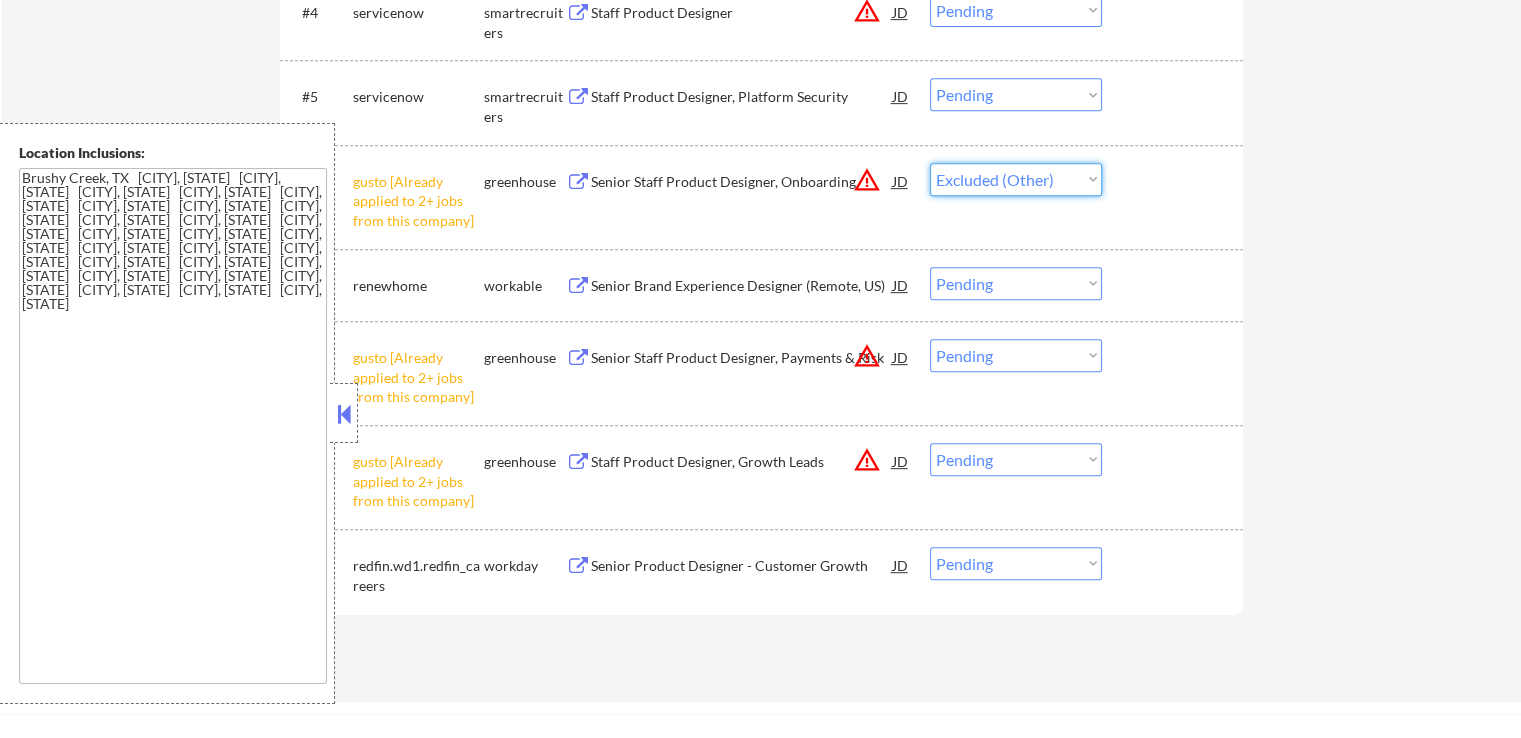 click on "Choose an option... Pending Applied Excluded (Questions) Excluded (Expired) Excluded (Location) Excluded (Bad Match) Excluded (Blocklist) Excluded (Salary) Excluded (Other)" at bounding box center (1016, 179) 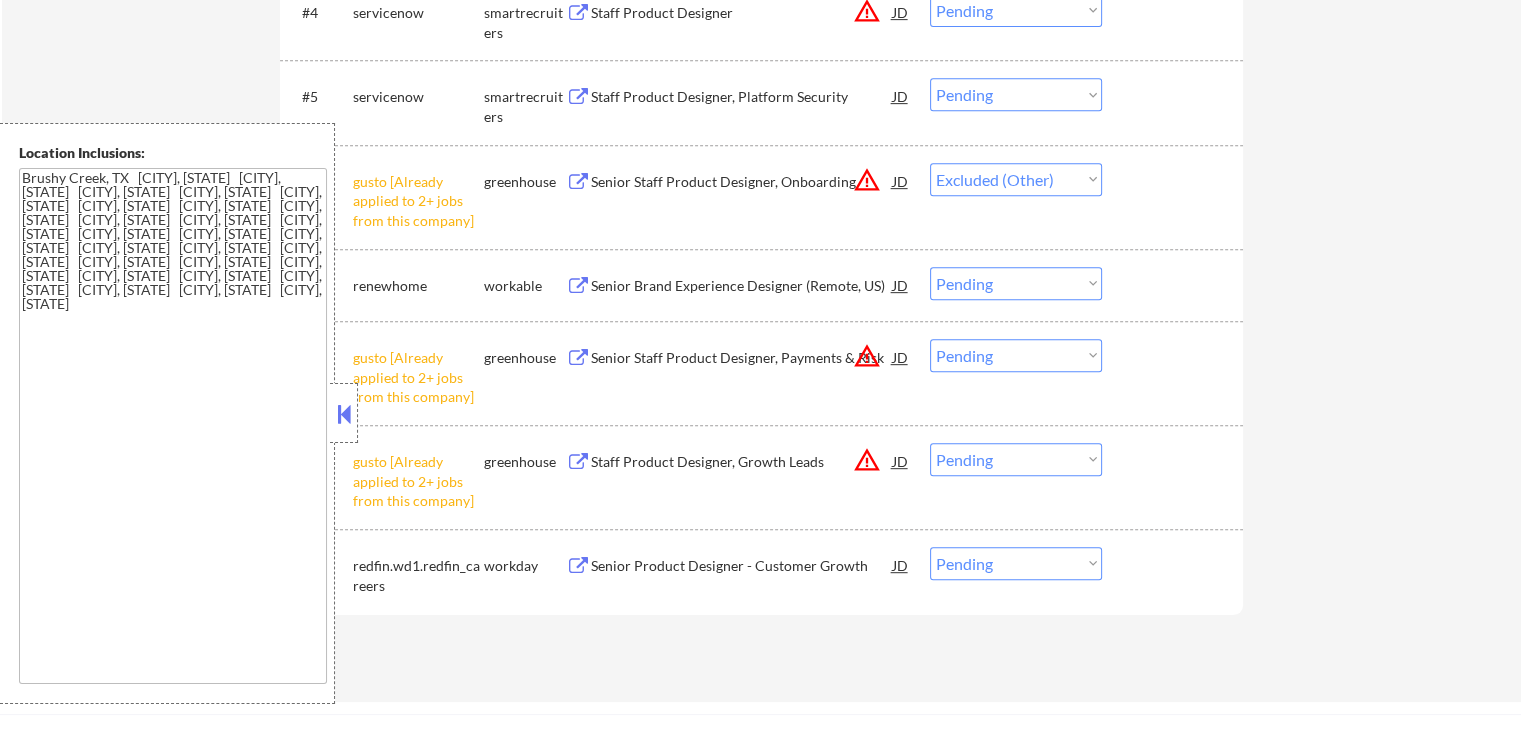 click on "← Return to /applysquad Mailslurp Inbox Job Search Builder [FIRST] [LAST] User Email:  [EMAIL] Application Email:  [EMAIL] Mailslurp Email:  [EMAIL] LinkedIn:   [URL]
Phone:  [PHONE] Current Location:  [CITY], [STATE] Applies:  138 sent / 200 bought Internal Notes Can work in country of residence?:  yes Squad Notes Minimum salary:   Will need Visa to work in that country now/future?:   no Download Resume Add a Job Manually [LAST] Applications Pending (10) Excluded (137) Applied (138) All (286) View All Results Back 1 / 1
Next Company ATS Title Status Date Applied #1 scrollio greenhouse UX/UI Design Lead JD Choose an option... Pending Applied Excluded (Questions) Excluded (Expired) Excluded (Location) Excluded (Bad Match) Excluded (Blocklist) Excluded (Salary) Excluded (Other) #2 hopskipdrive greenhouse Manager, Product Design JD Choose an option... Pending Applied Excluded (Questions) Excluded (Expired) Excluded (Salary)" at bounding box center [761, -59] 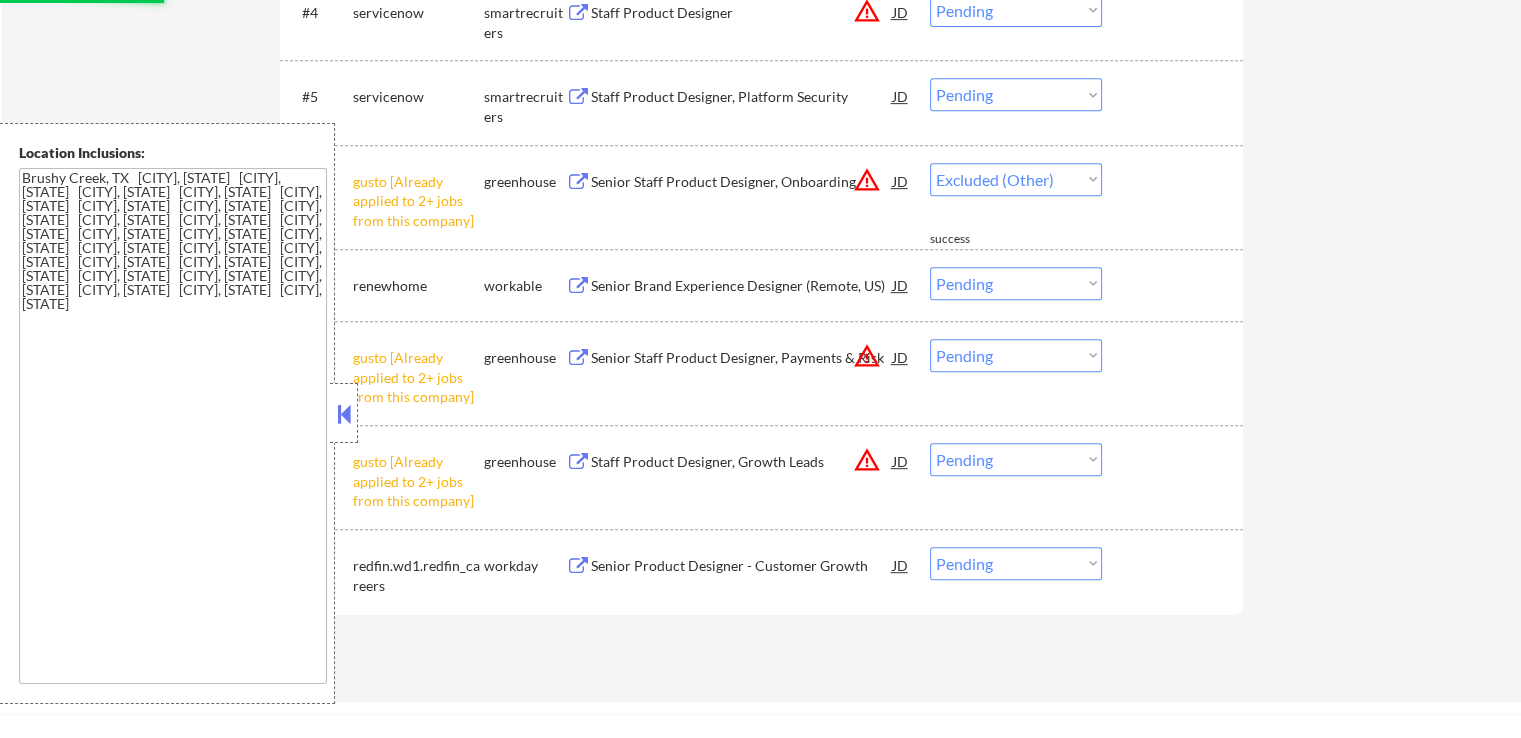 select on ""pending"" 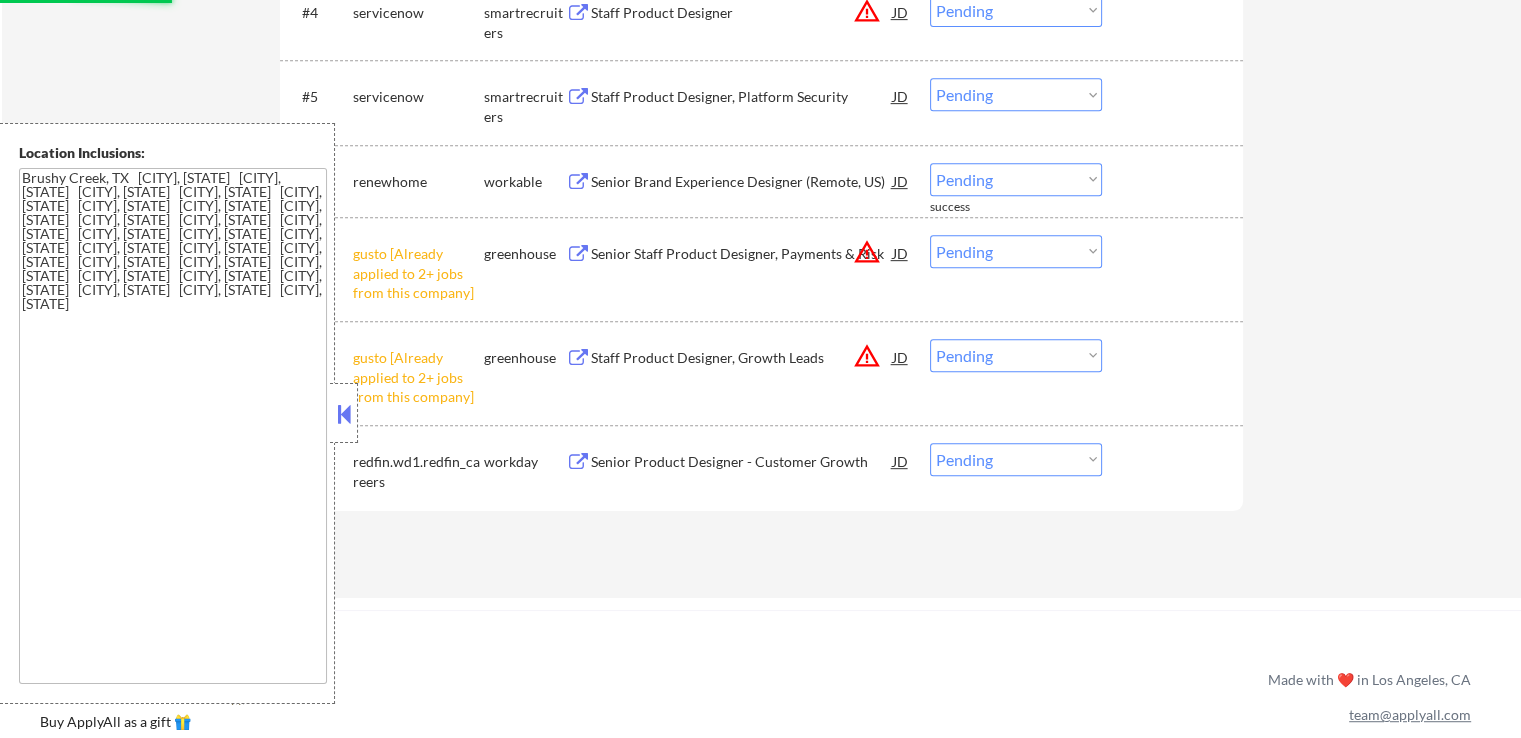 click on "Choose an option... Pending Applied Excluded (Questions) Excluded (Expired) Excluded (Location) Excluded (Bad Match) Excluded (Blocklist) Excluded (Salary) Excluded (Other)" at bounding box center [1016, 251] 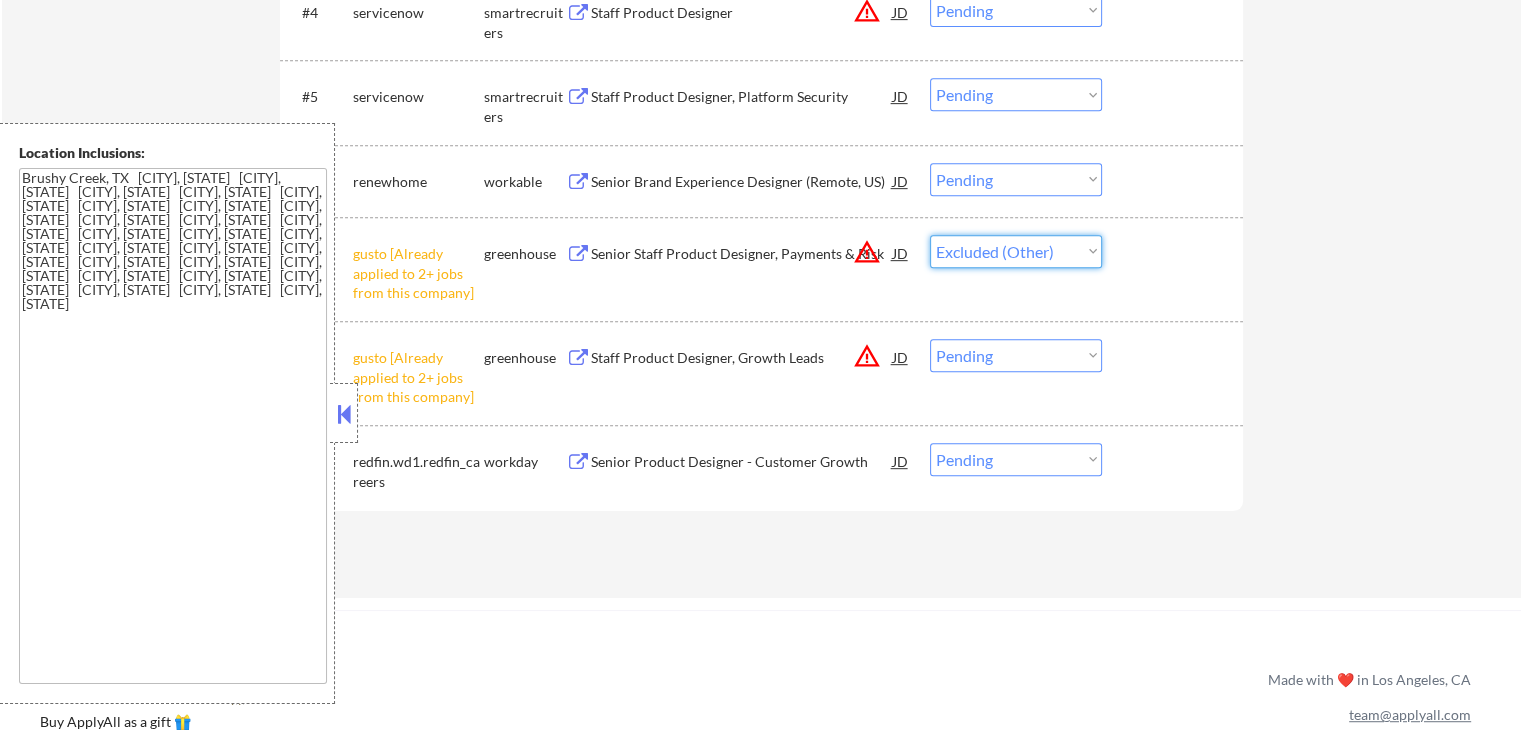 click on "Choose an option... Pending Applied Excluded (Questions) Excluded (Expired) Excluded (Location) Excluded (Bad Match) Excluded (Blocklist) Excluded (Salary) Excluded (Other)" at bounding box center [1016, 251] 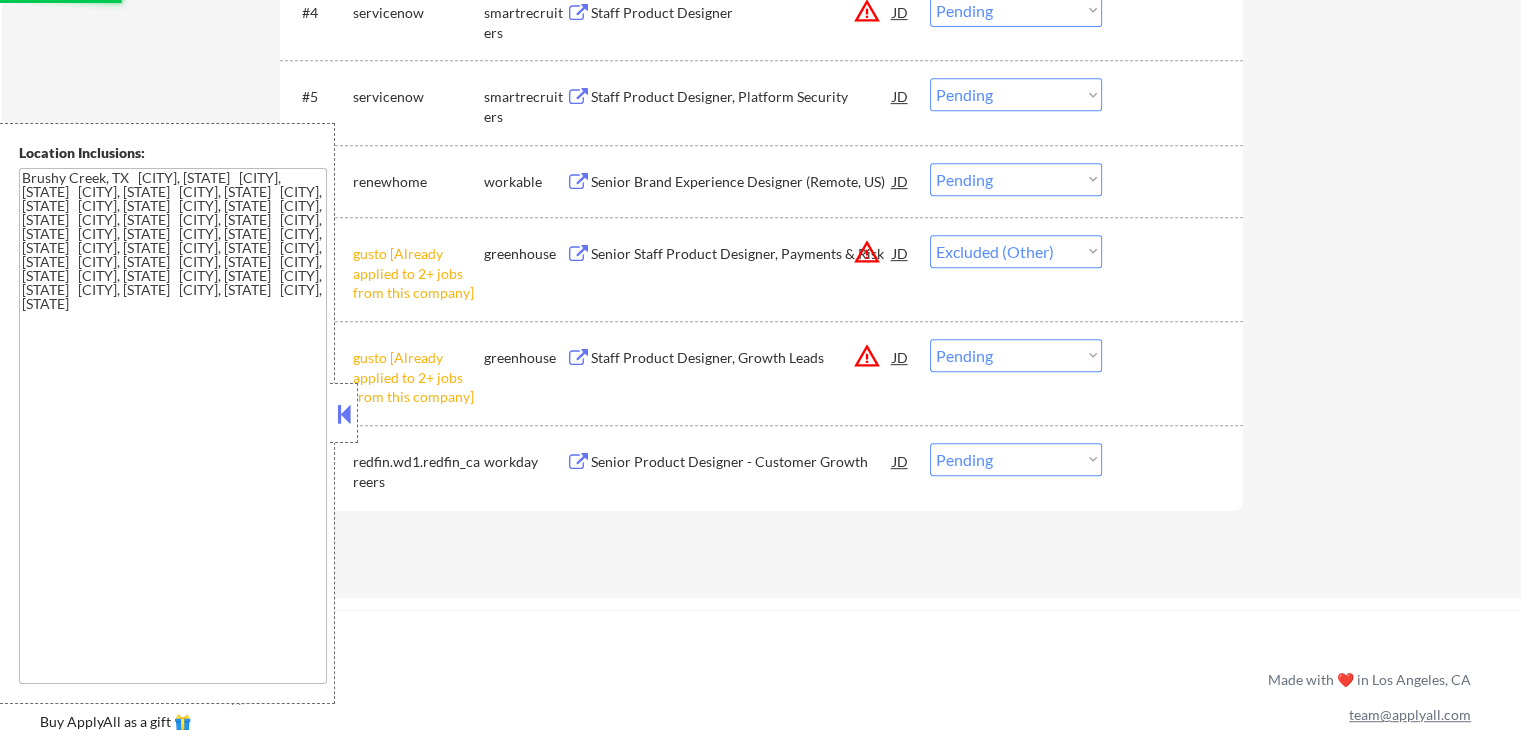 click on "← Return to /applysquad Mailslurp Inbox Job Search Builder [FIRST] [LAST] User Email:  [EMAIL] Application Email:  [EMAIL] Mailslurp Email:  [EMAIL] LinkedIn:   [URL]
Phone:  [PHONE] Current Location:  [CITY], [STATE] Applies:  138 sent / 200 bought Internal Notes Can work in country of residence?:  yes Squad Notes Minimum salary:   Will need Visa to work in that country now/future?:   no Download Resume Add a Job Manually [LAST] Applications Pending (9) Excluded (139) Applied (138) All (286) View All Results Back 1 / 1
Next Company ATS Title Status Date Applied #1 scrollio greenhouse UX/UI Design Lead JD Choose an option... Pending Applied Excluded (Questions) Excluded (Expired) Excluded (Location) Excluded (Bad Match) Excluded (Blocklist) Excluded (Salary) Excluded (Other) #2 hopskipdrive greenhouse Manager, Product Design JD Choose an option... Pending Applied Excluded (Questions) Excluded (Expired) Excluded (Location)" at bounding box center (761, -111) 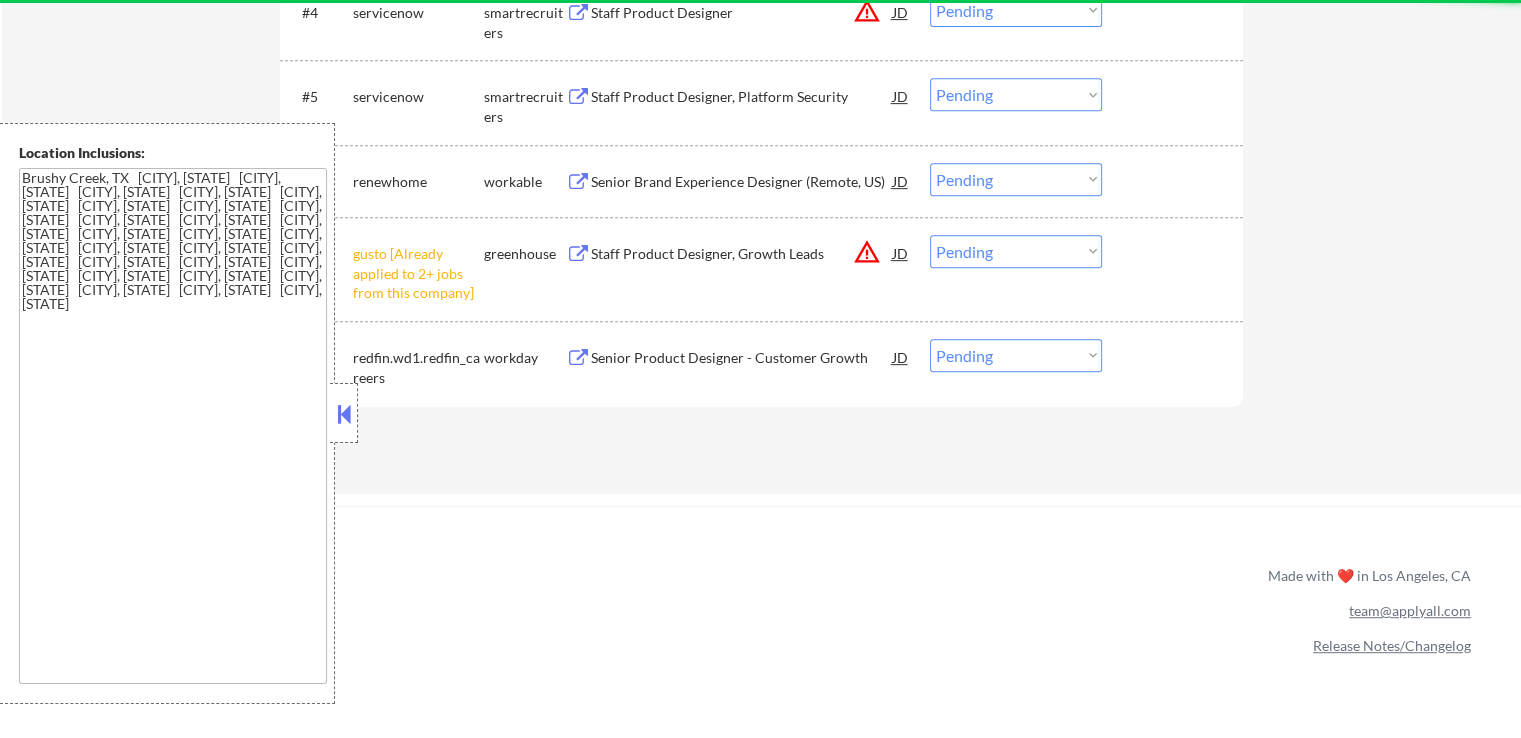 click on "Choose an option... Pending Applied Excluded (Questions) Excluded (Expired) Excluded (Location) Excluded (Bad Match) Excluded (Blocklist) Excluded (Salary) Excluded (Other)" at bounding box center (1016, 251) 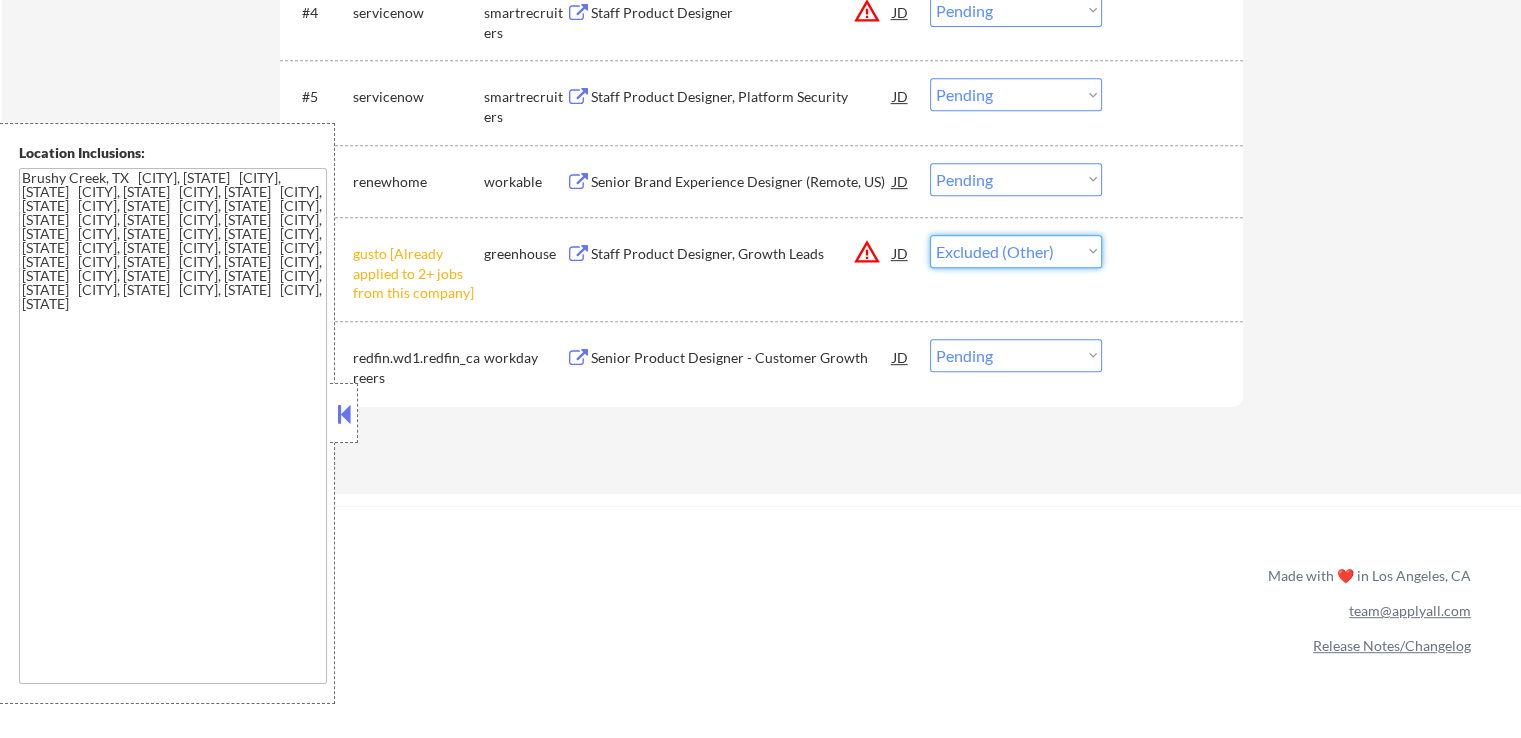 click on "Choose an option... Pending Applied Excluded (Questions) Excluded (Expired) Excluded (Location) Excluded (Bad Match) Excluded (Blocklist) Excluded (Salary) Excluded (Other)" at bounding box center [1016, 251] 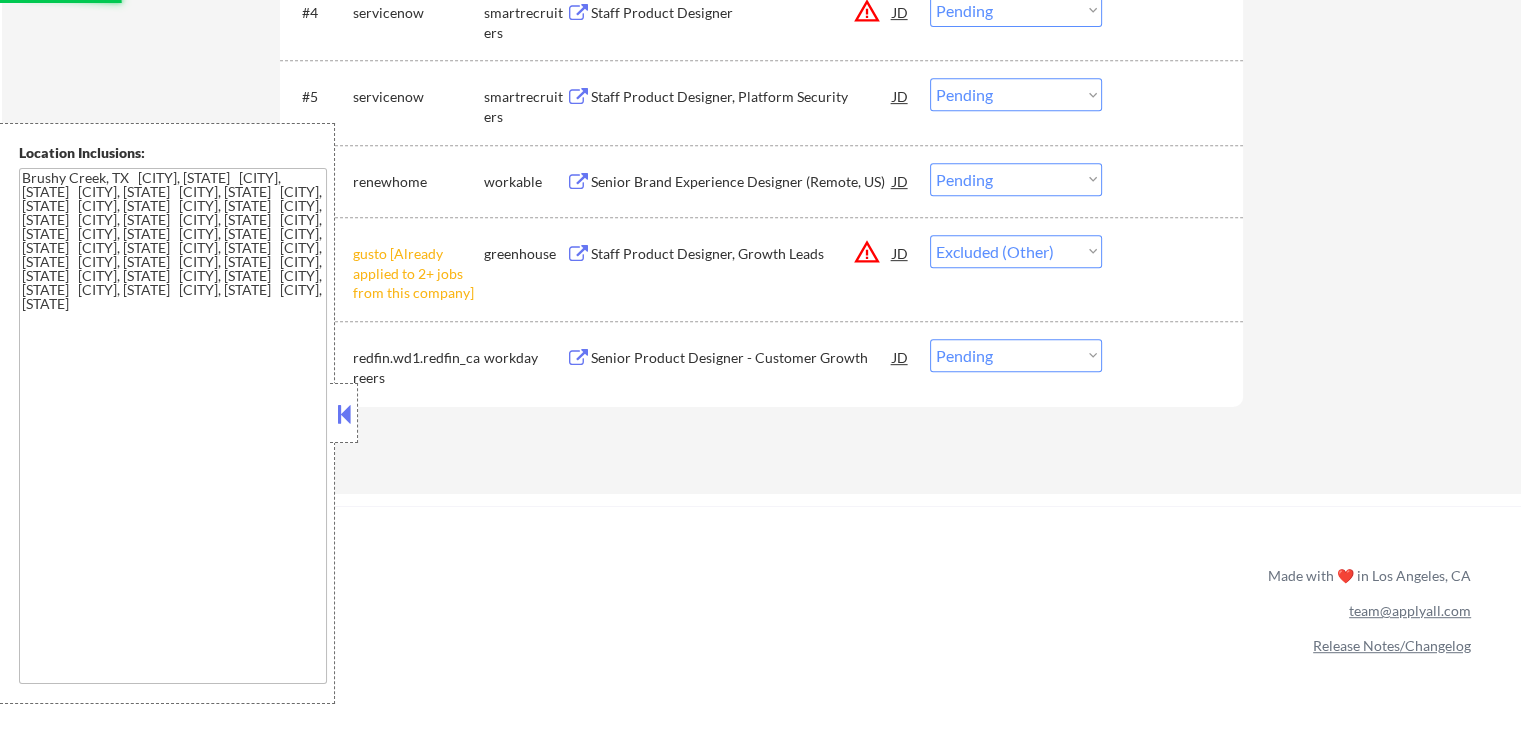 click on "← Return to /applysquad Mailslurp Inbox Job Search Builder [FIRST] [LAST] User Email:  [EMAIL] Application Email:  [EMAIL] Mailslurp Email:  [EMAIL] LinkedIn:   [URL]
Phone:  [PHONE] Current Location:  [CITY], [STATE] Applies:  138 sent / 200 bought Internal Notes Can work in country of residence?:  yes Squad Notes Minimum salary:   Will need Visa to work in that country now/future?:   no Download Resume Add a Job Manually [LAST] Applications Pending (8) Excluded (144) Applied (138) All (286) View All Results Back 1 / 1
Next Company ATS Title Status Date Applied #1 scrollio greenhouse UX/UI Design Lead JD Choose an option... Pending Applied Excluded (Questions) Excluded (Expired) Excluded (Location) Excluded (Bad Match) Excluded (Blocklist) Excluded (Salary) Excluded (Other) #2 hopskipdrive greenhouse Manager, Product Design JD Choose an option... Pending Applied Excluded (Questions) Excluded (Expired) Excluded (Location)" at bounding box center (762, -171) 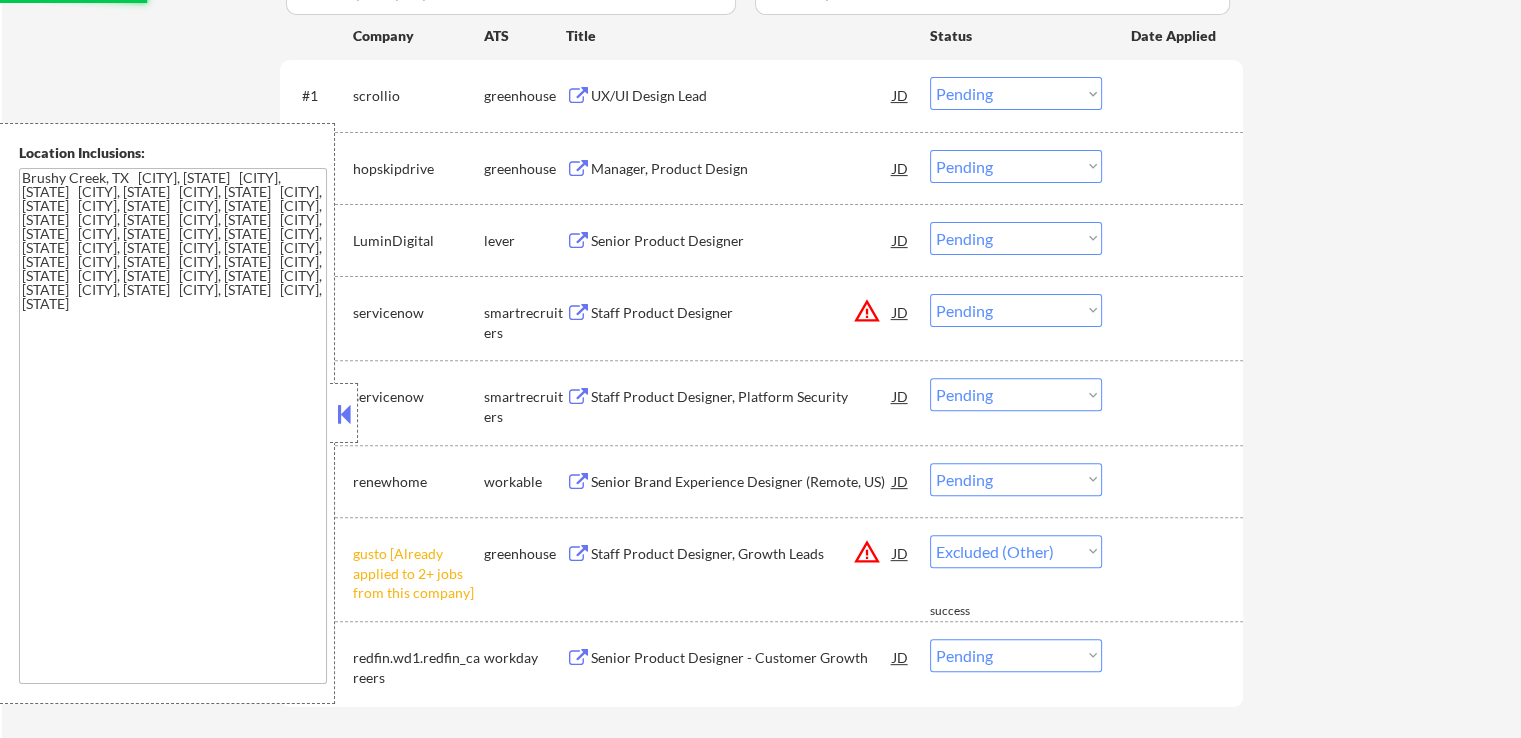 select on ""pending"" 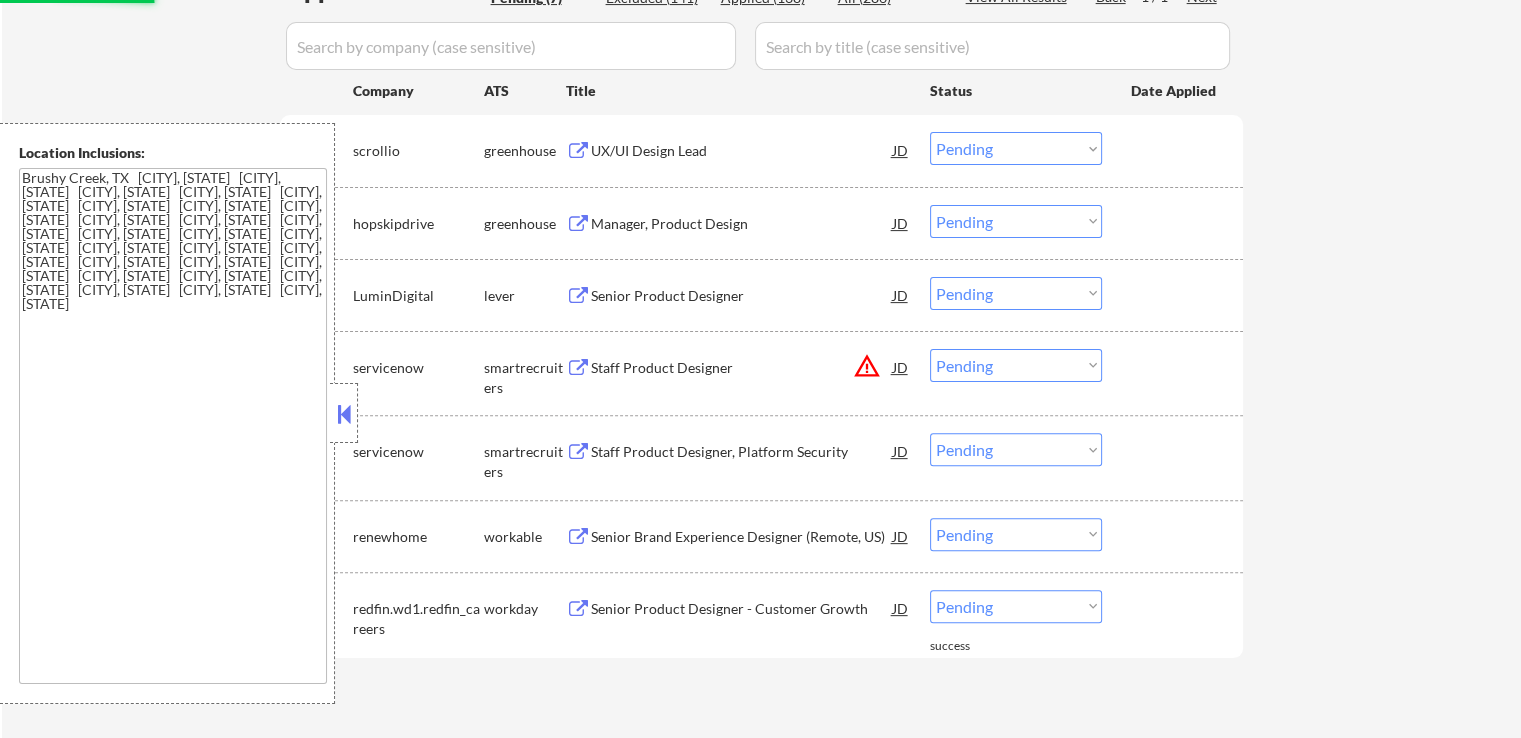 scroll, scrollTop: 500, scrollLeft: 0, axis: vertical 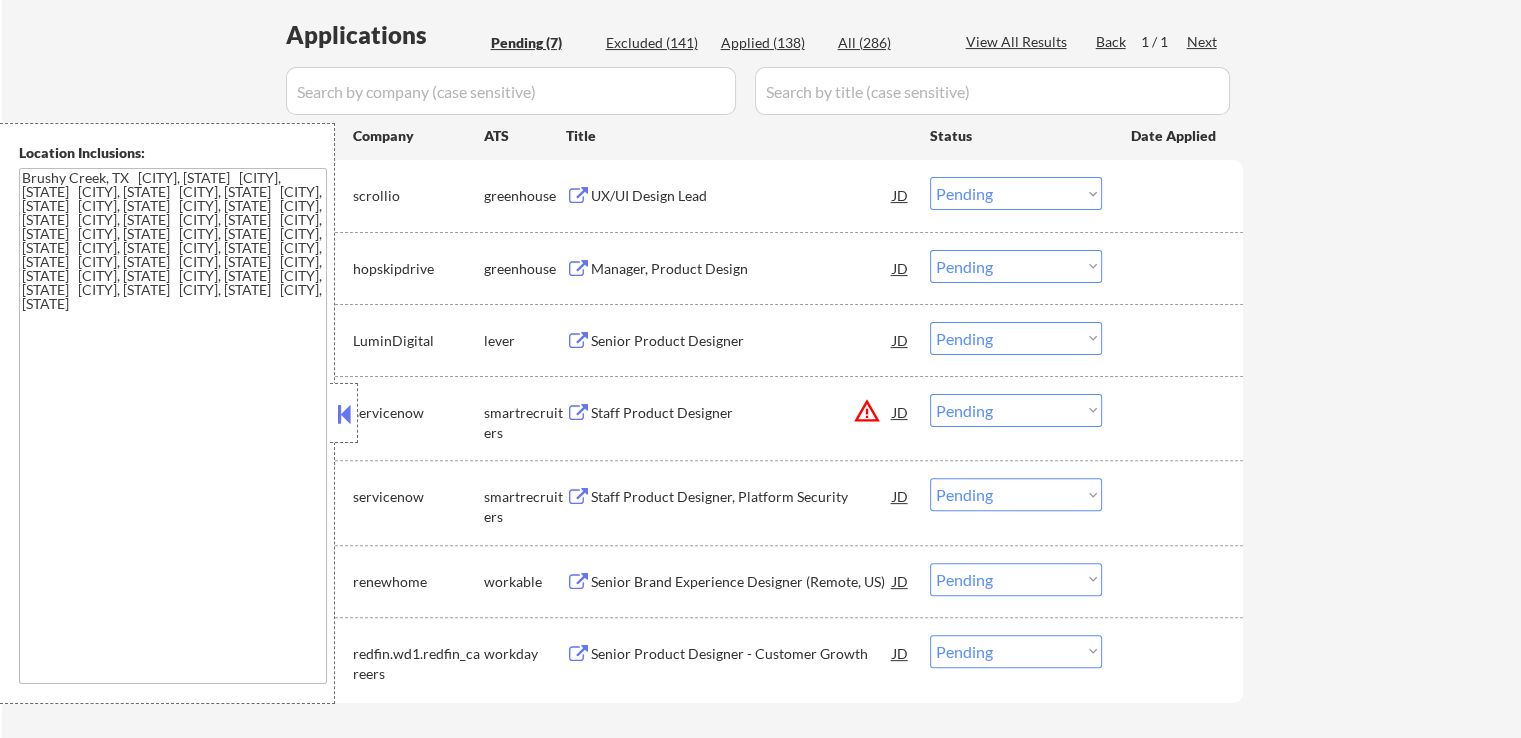 click on "UX/UI Design Lead" at bounding box center (742, 196) 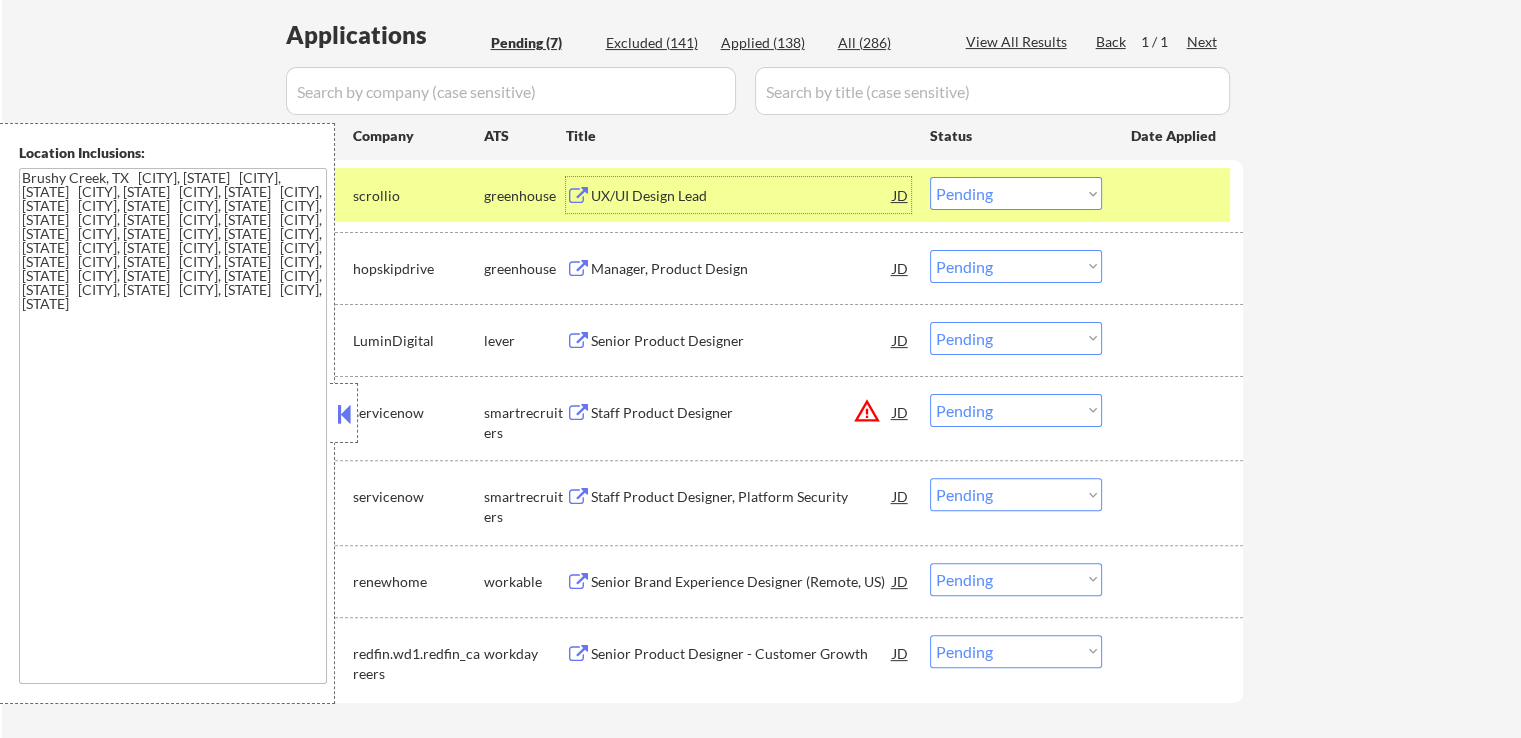 click on "Manager, Product Design" at bounding box center (742, 269) 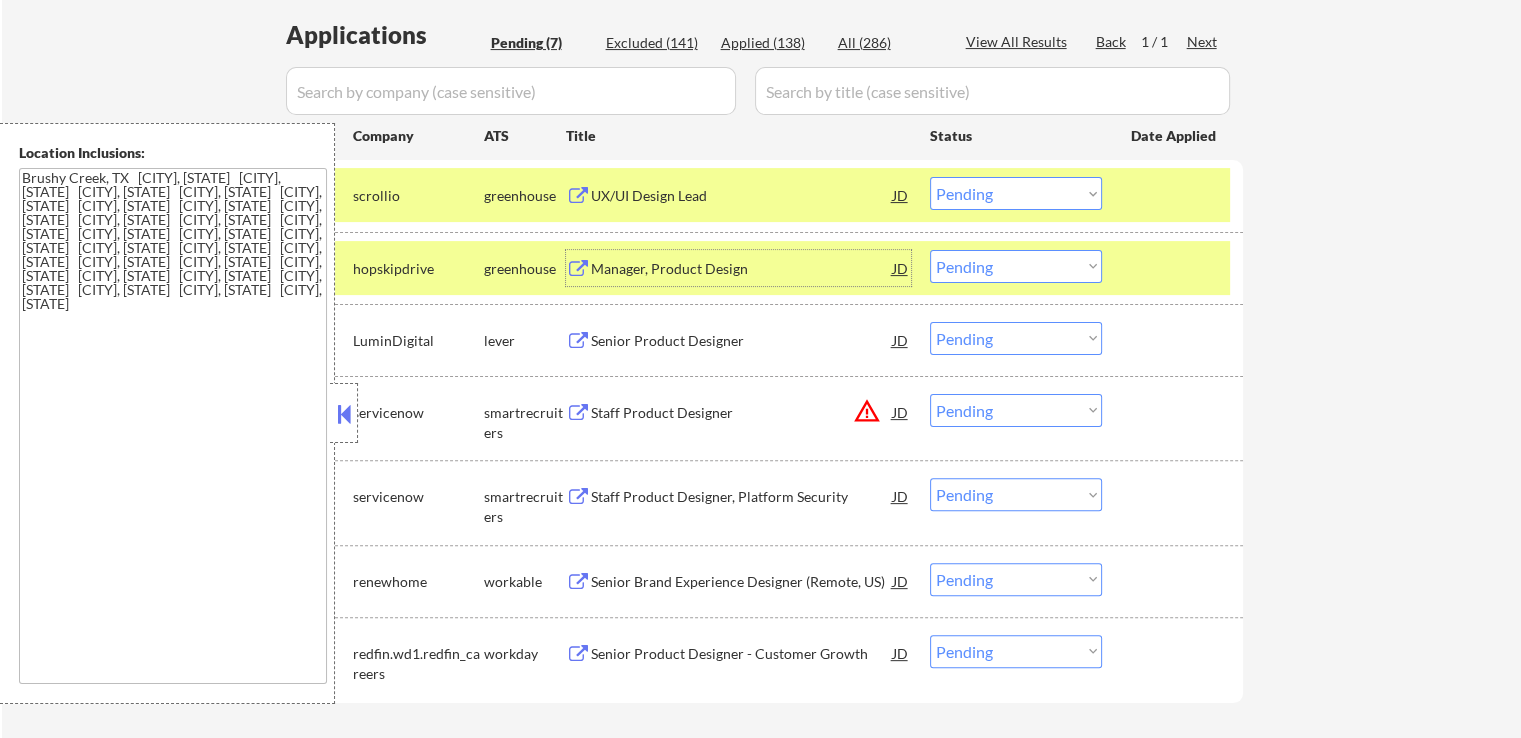 click on "Choose an option... Pending Applied Excluded (Questions) Excluded (Expired) Excluded (Location) Excluded (Bad Match) Excluded (Blocklist) Excluded (Salary) Excluded (Other)" at bounding box center [1016, 193] 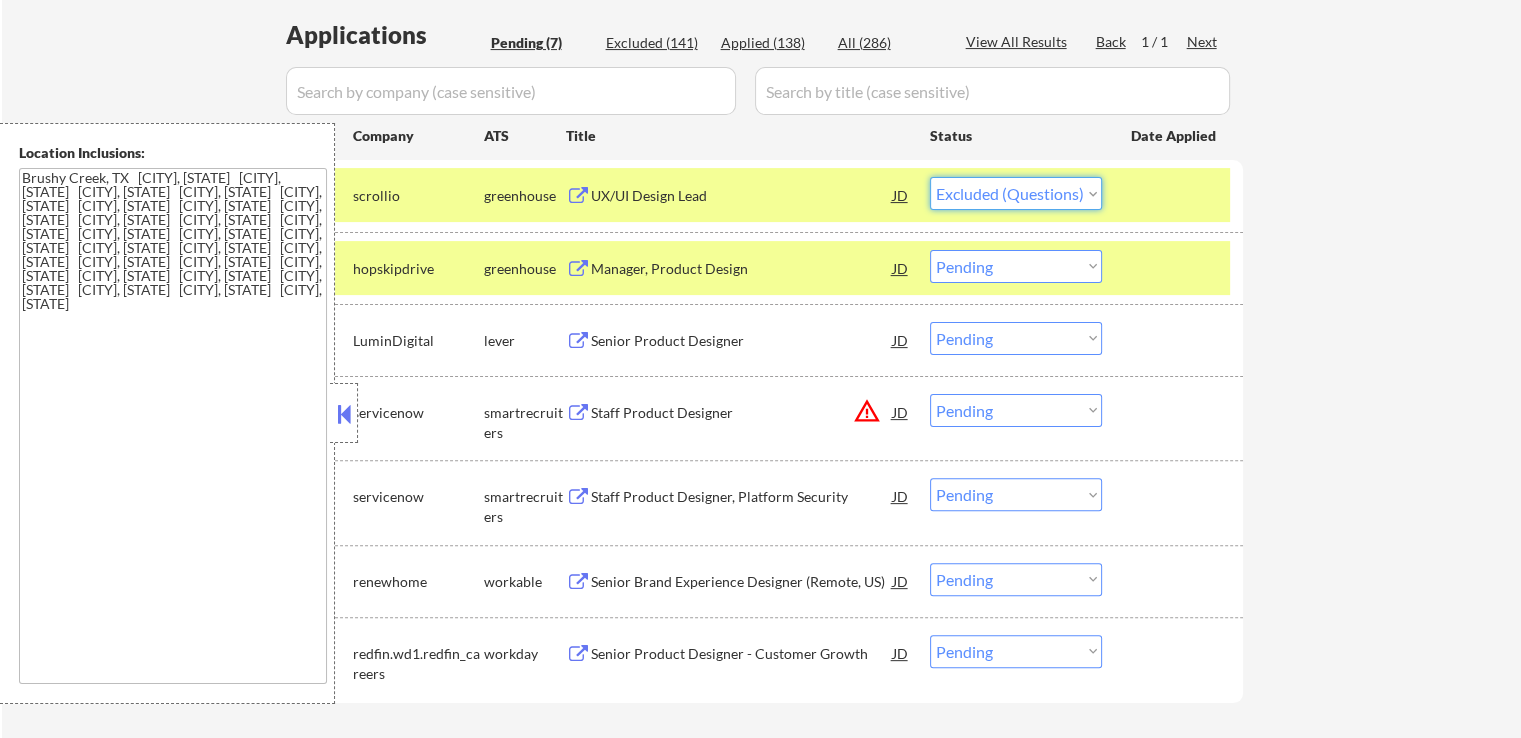 click on "Choose an option... Pending Applied Excluded (Questions) Excluded (Expired) Excluded (Location) Excluded (Bad Match) Excluded (Blocklist) Excluded (Salary) Excluded (Other)" at bounding box center [1016, 193] 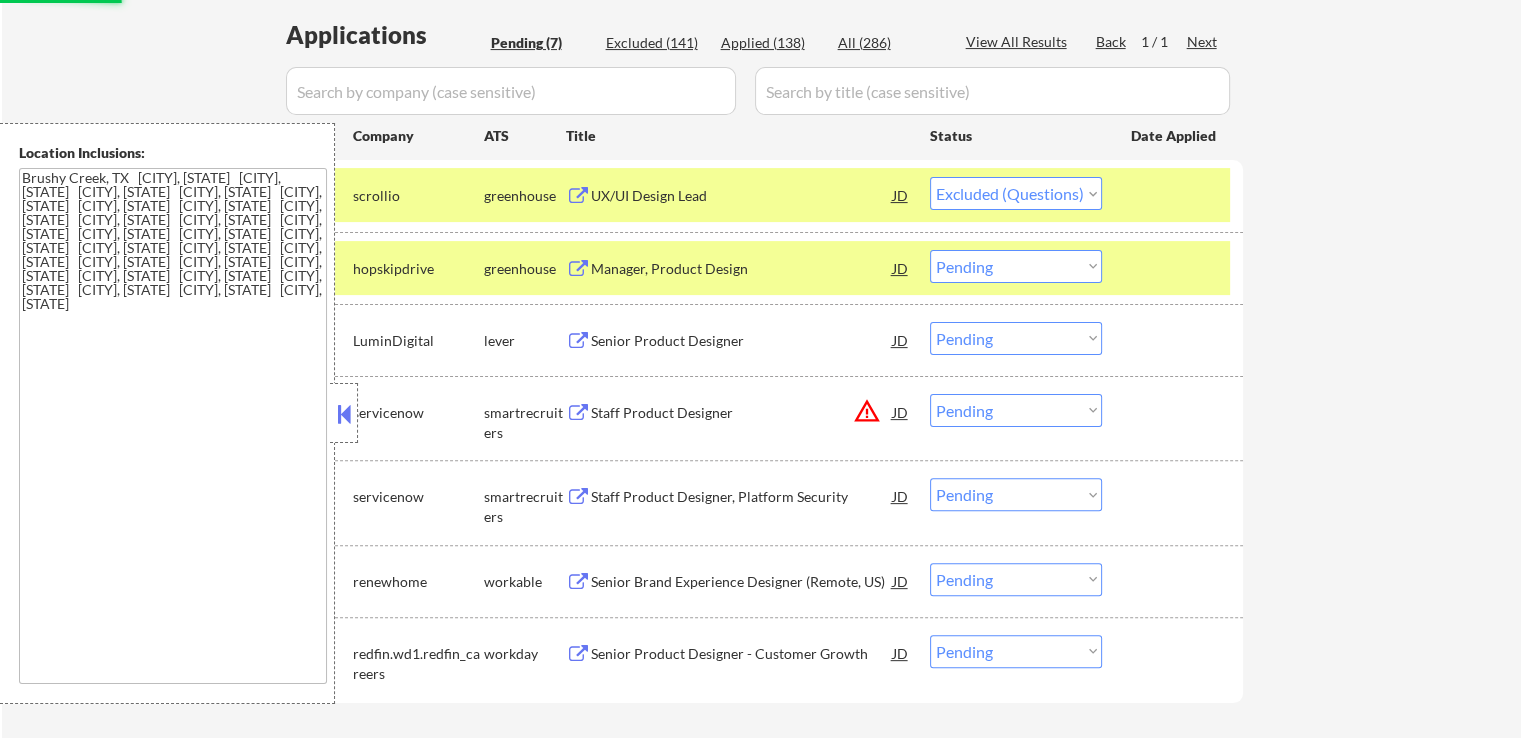 click on "Senior Product Designer" at bounding box center (742, 341) 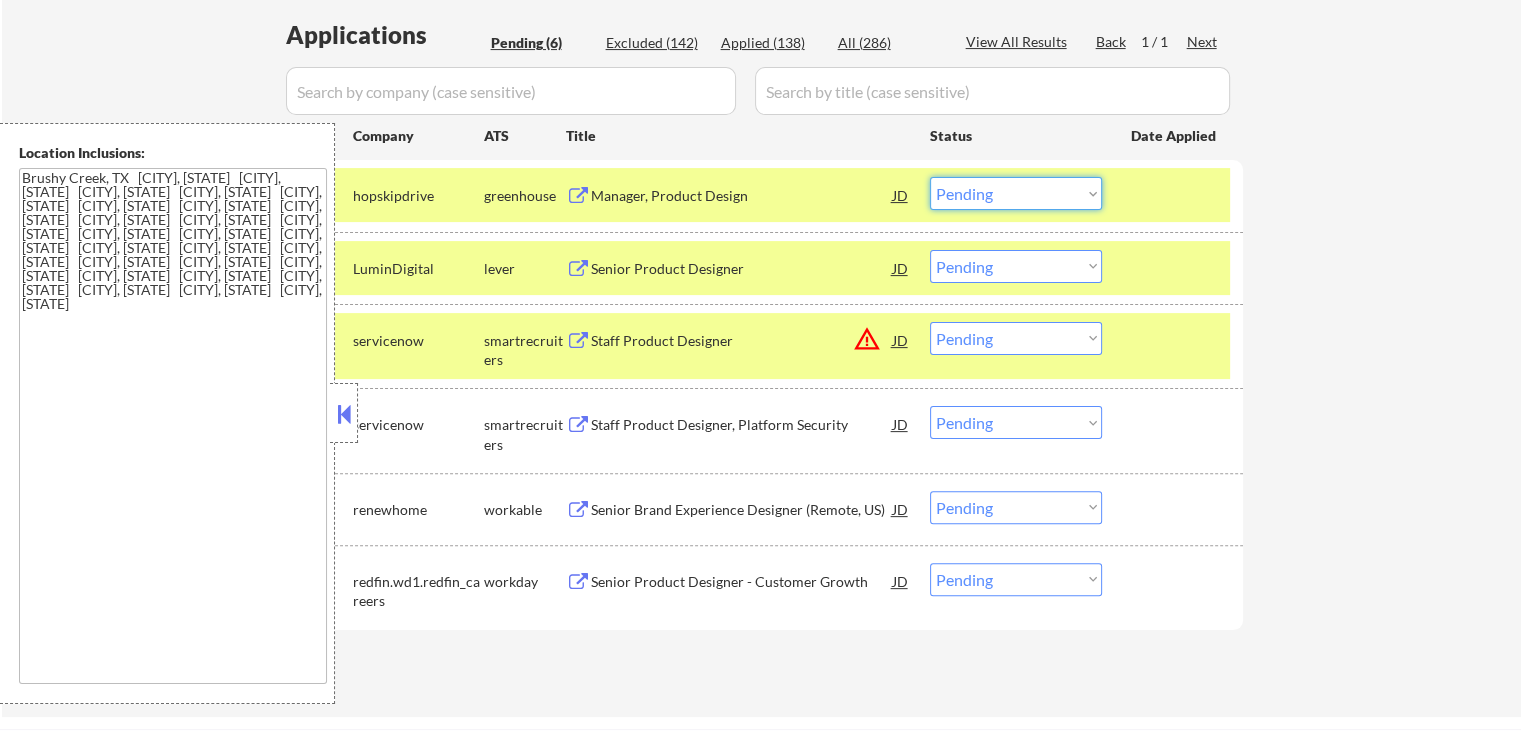 click on "Choose an option... Pending Applied Excluded (Questions) Excluded (Expired) Excluded (Location) Excluded (Bad Match) Excluded (Blocklist) Excluded (Salary) Excluded (Other)" at bounding box center [1016, 193] 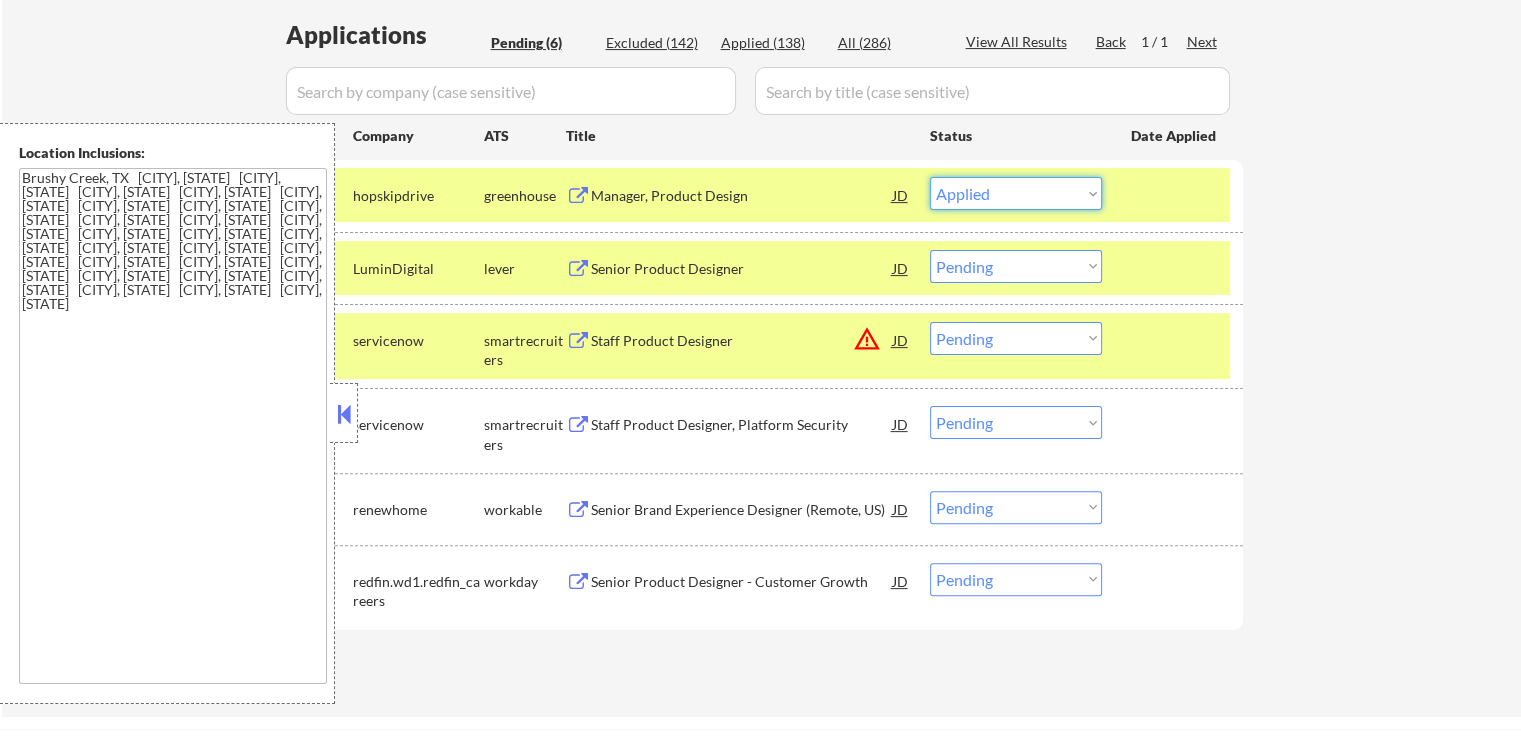click on "Choose an option... Pending Applied Excluded (Questions) Excluded (Expired) Excluded (Location) Excluded (Bad Match) Excluded (Blocklist) Excluded (Salary) Excluded (Other)" at bounding box center (1016, 193) 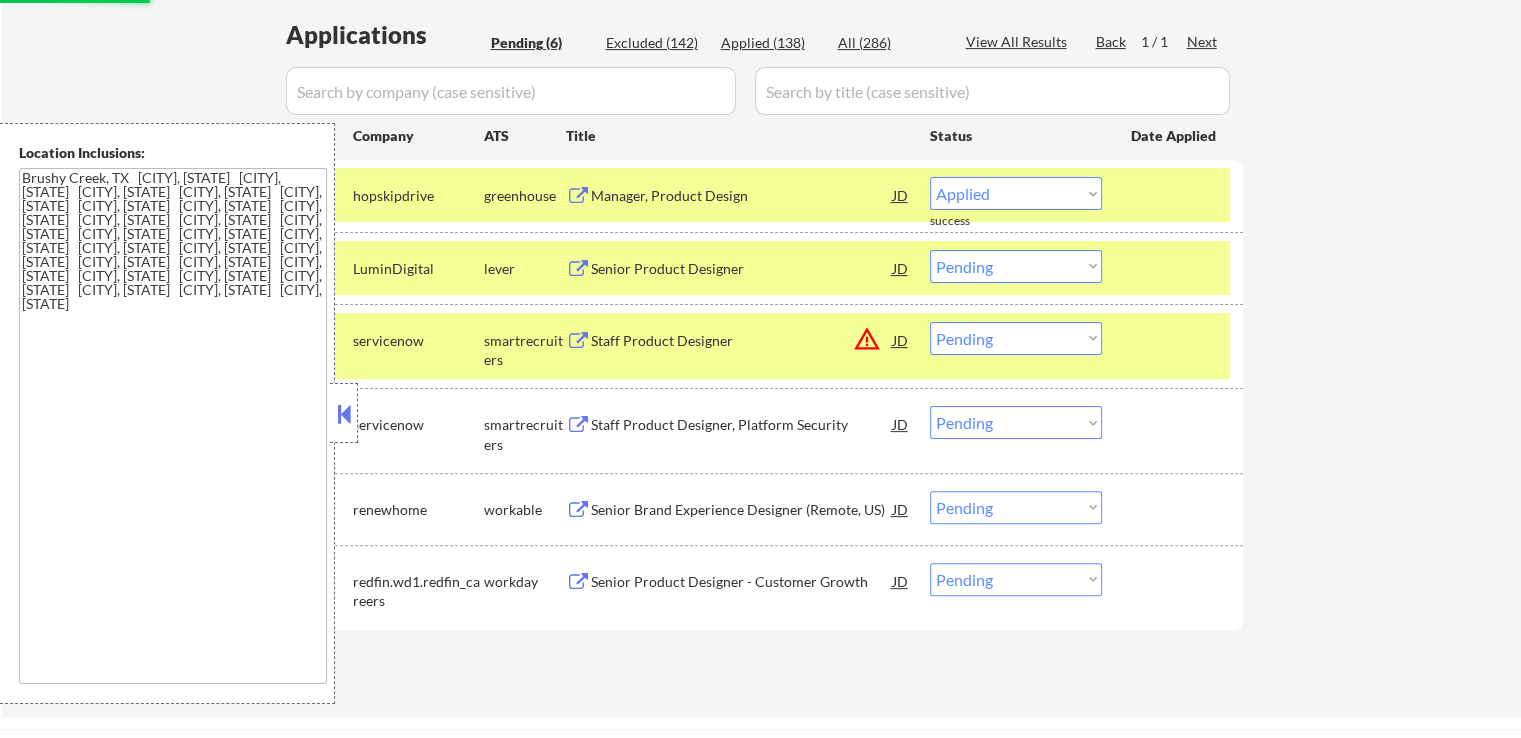 select on ""pending"" 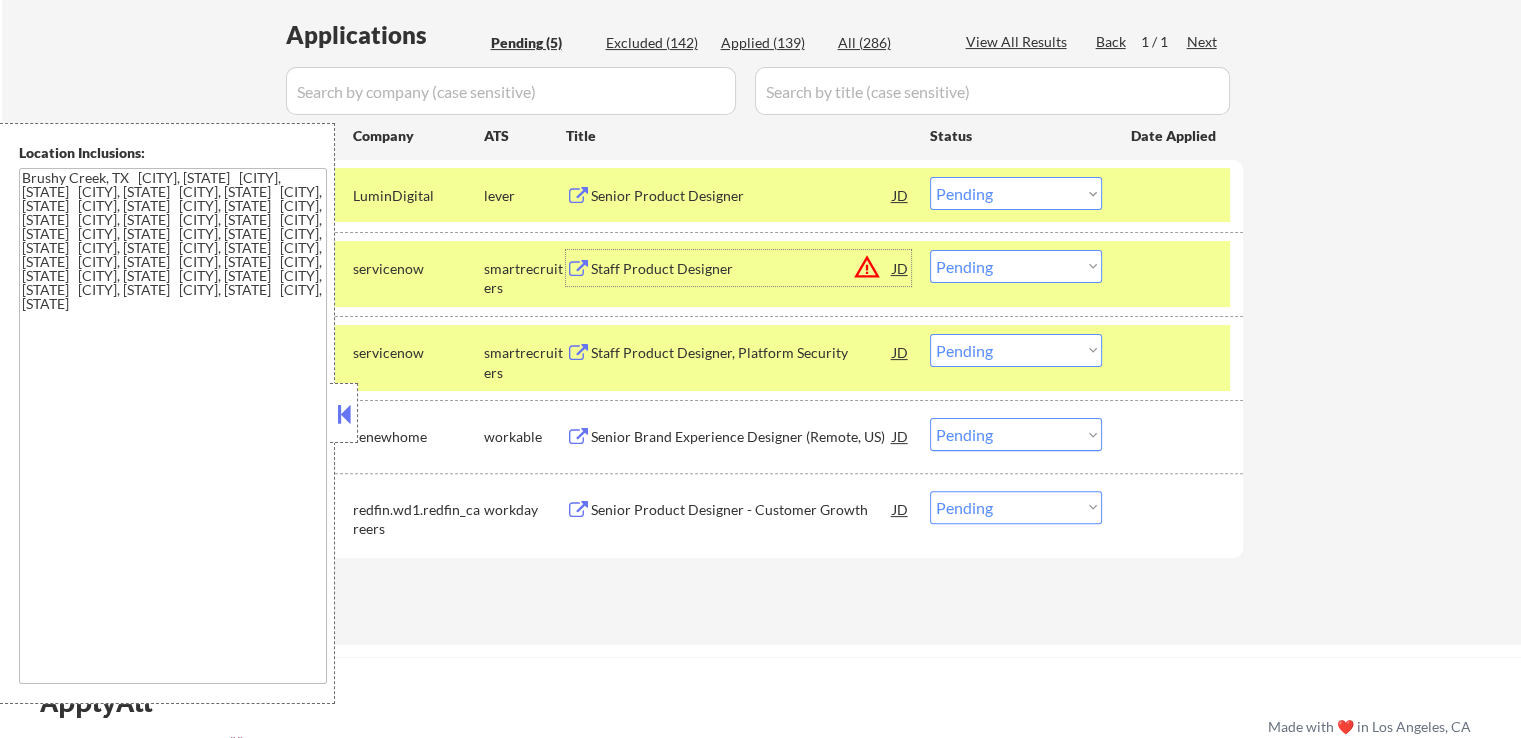 click on "Staff Product Designer" at bounding box center [742, 269] 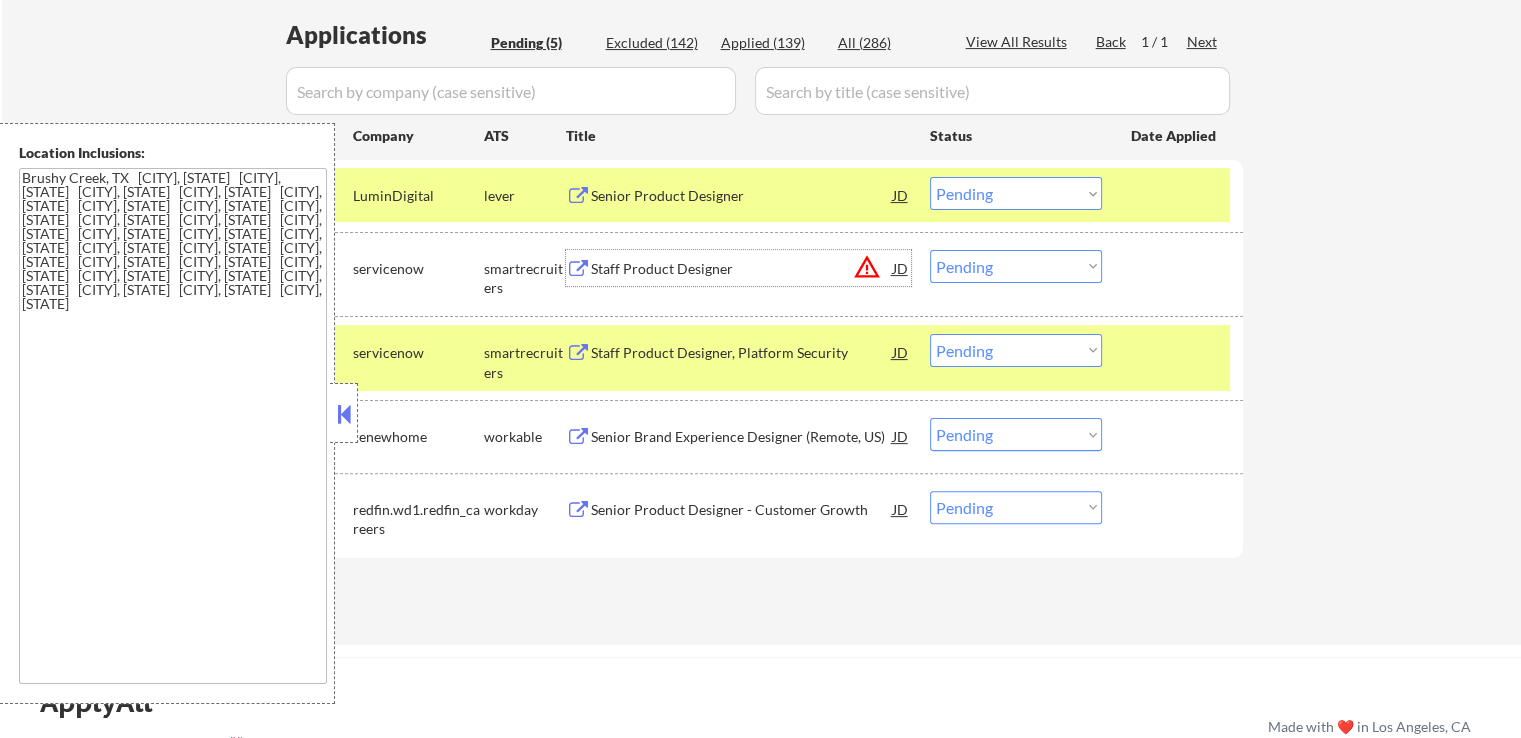 click on "Choose an option... Pending Applied Excluded (Questions) Excluded (Expired) Excluded (Location) Excluded (Bad Match) Excluded (Blocklist) Excluded (Salary) Excluded (Other)" at bounding box center [1016, 266] 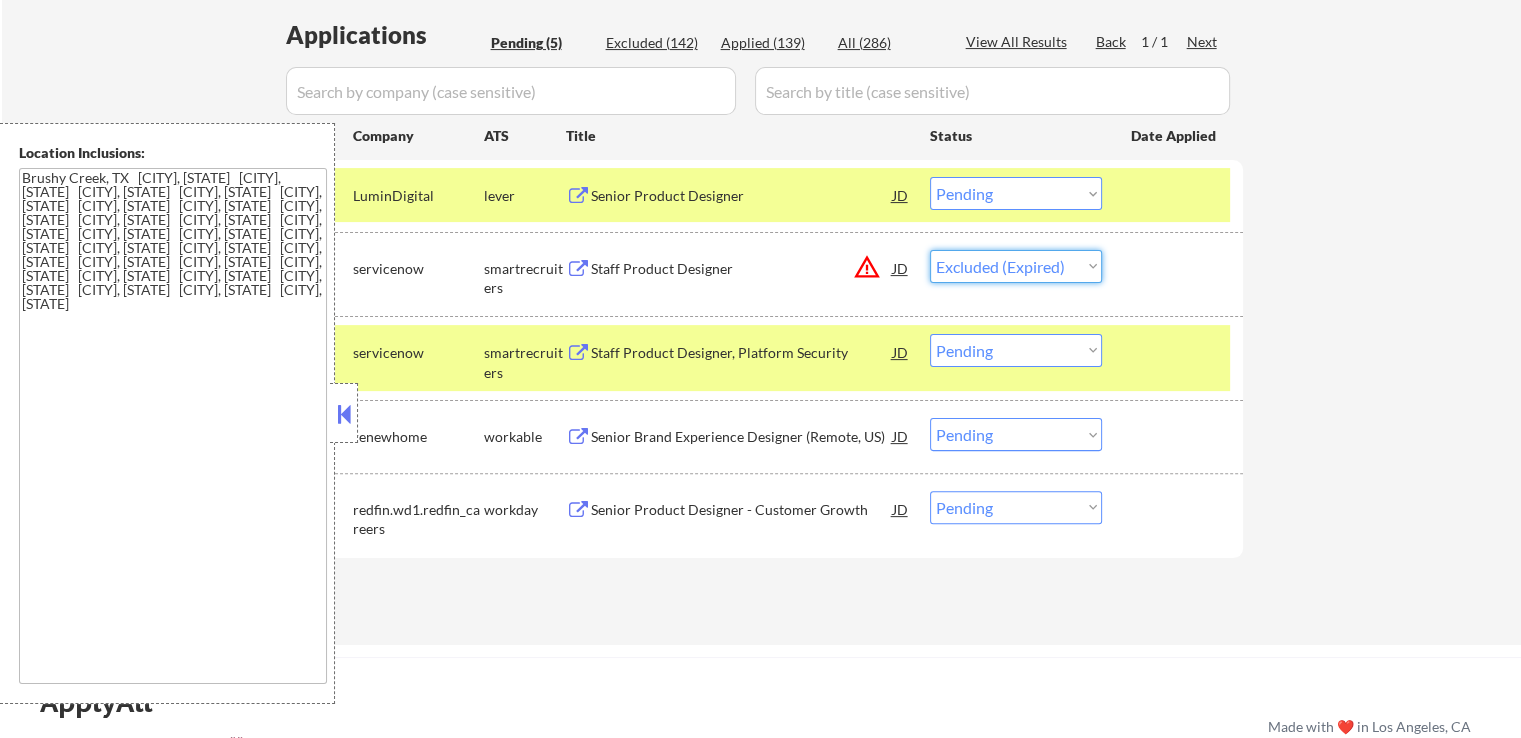 click on "Choose an option... Pending Applied Excluded (Questions) Excluded (Expired) Excluded (Location) Excluded (Bad Match) Excluded (Blocklist) Excluded (Salary) Excluded (Other)" at bounding box center [1016, 266] 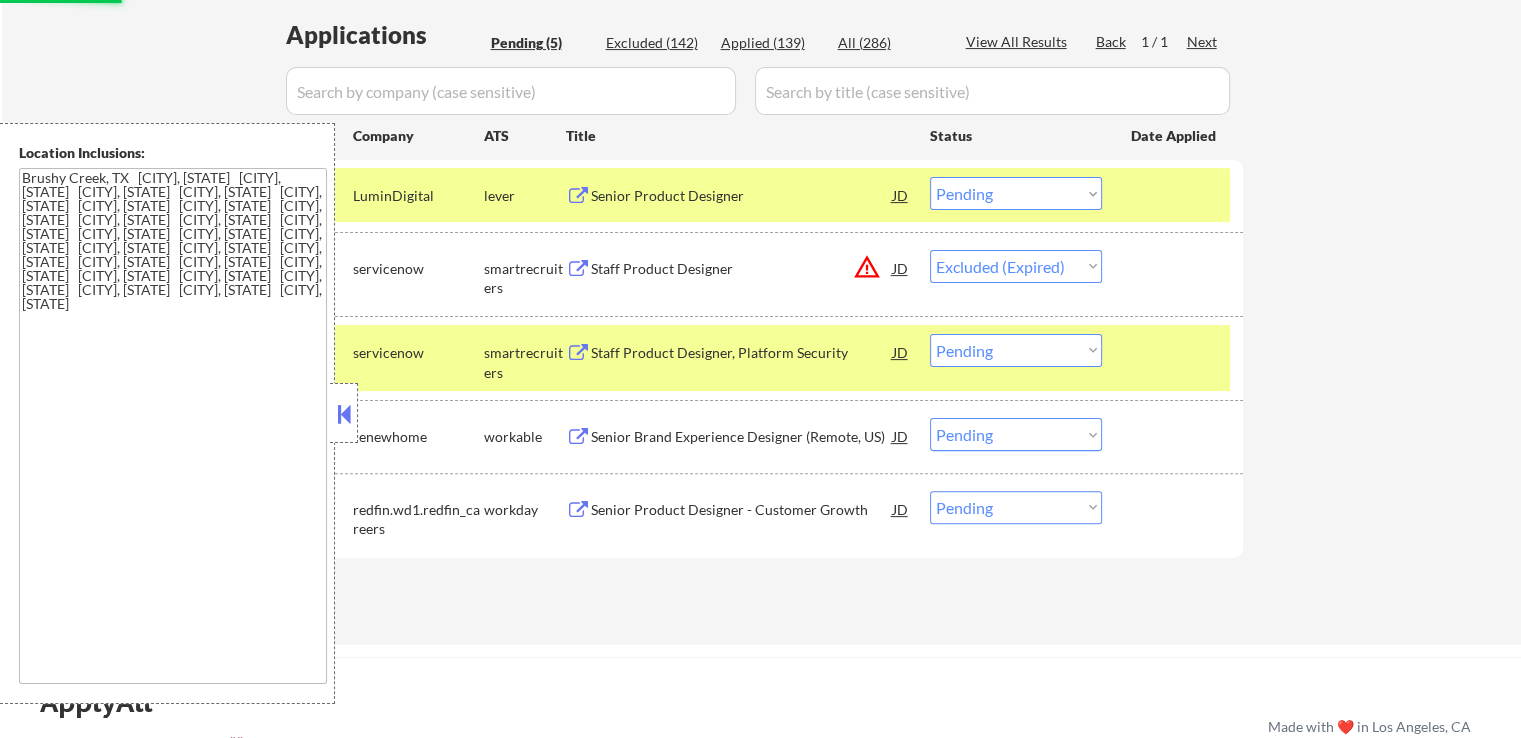 click on "Staff Product Designer, Platform Security" at bounding box center (742, 353) 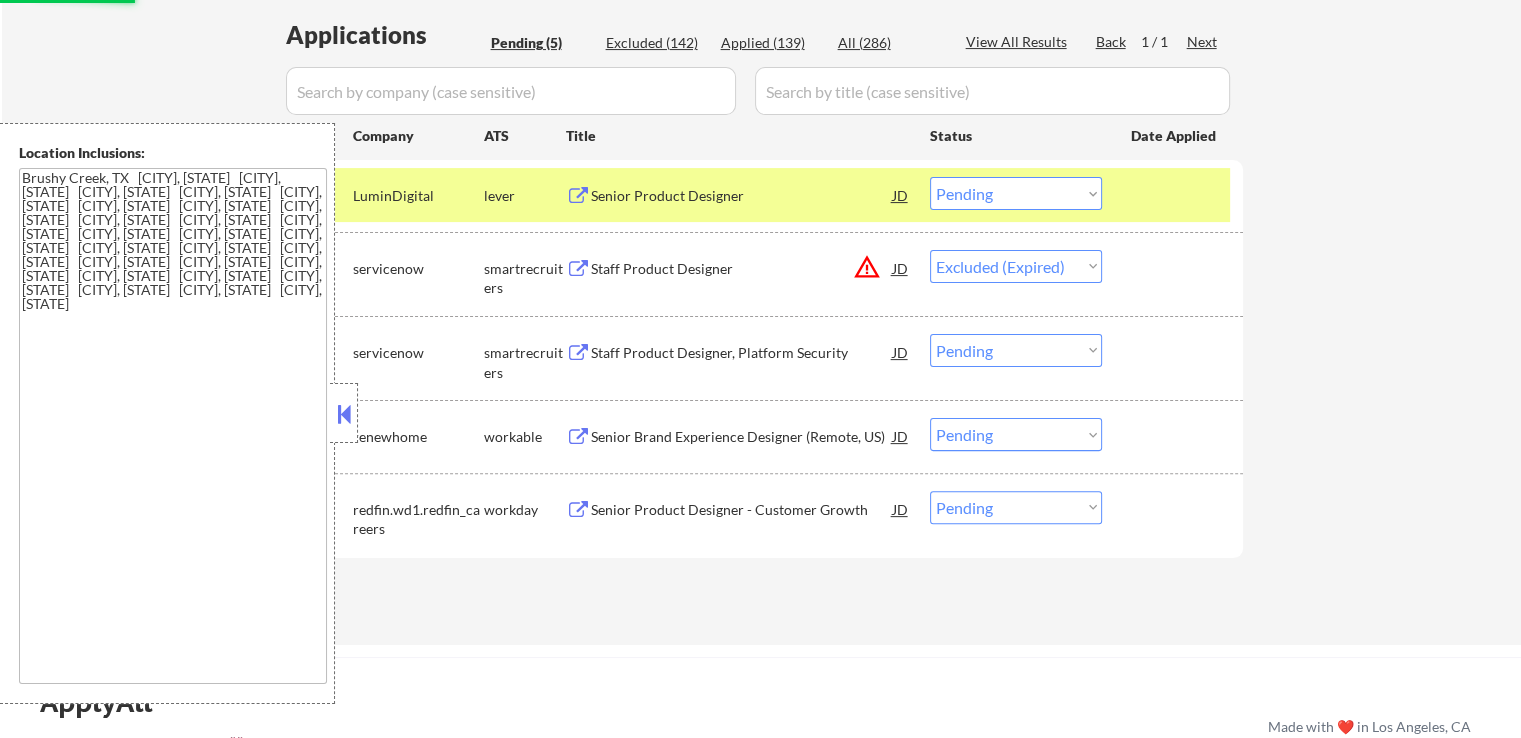 select on ""pending"" 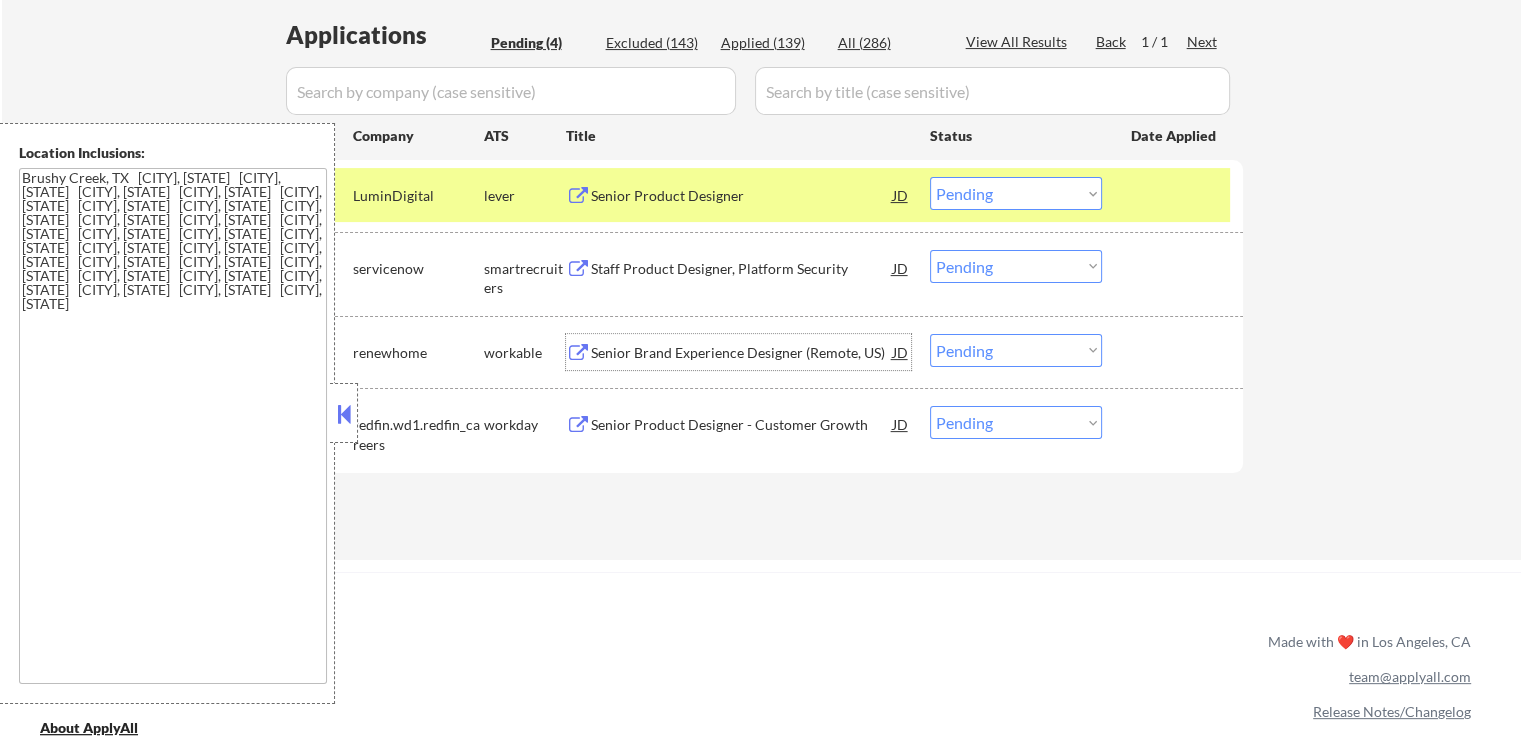 drag, startPoint x: 1054, startPoint y: 197, endPoint x: 1054, endPoint y: 209, distance: 12 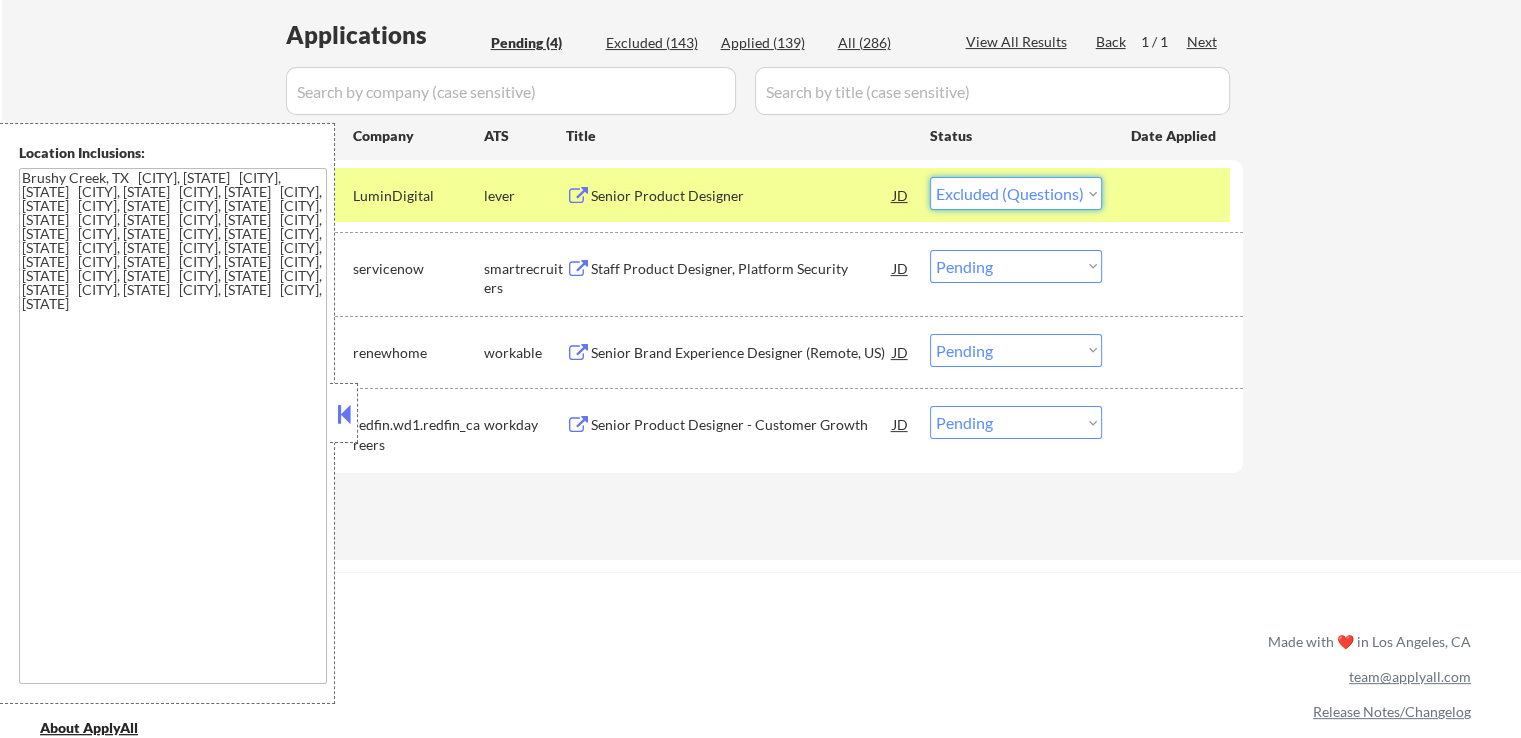 click on "Choose an option... Pending Applied Excluded (Questions) Excluded (Expired) Excluded (Location) Excluded (Bad Match) Excluded (Blocklist) Excluded (Salary) Excluded (Other)" at bounding box center [1016, 193] 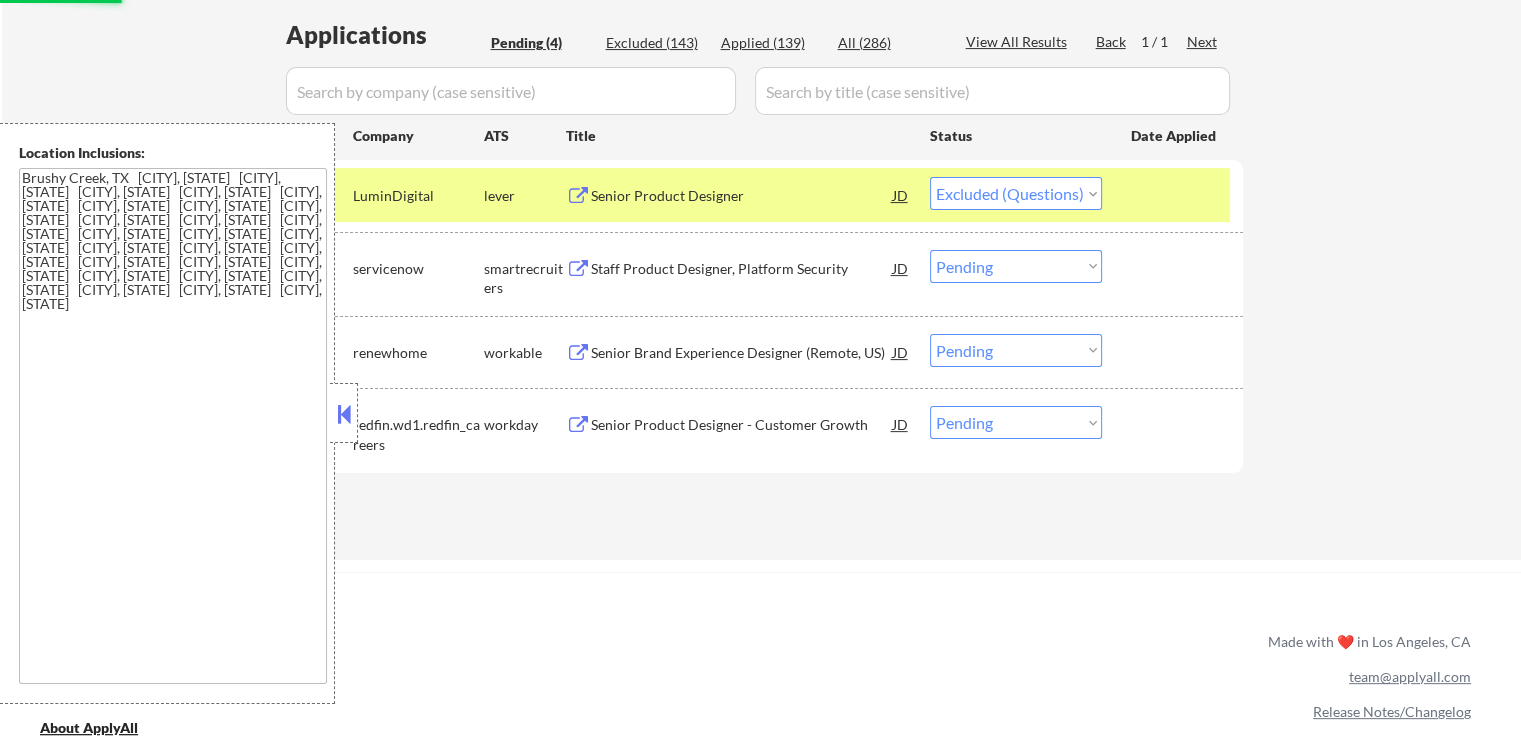 click on "Senior Brand Experience Designer (Remote, US)" at bounding box center [742, 352] 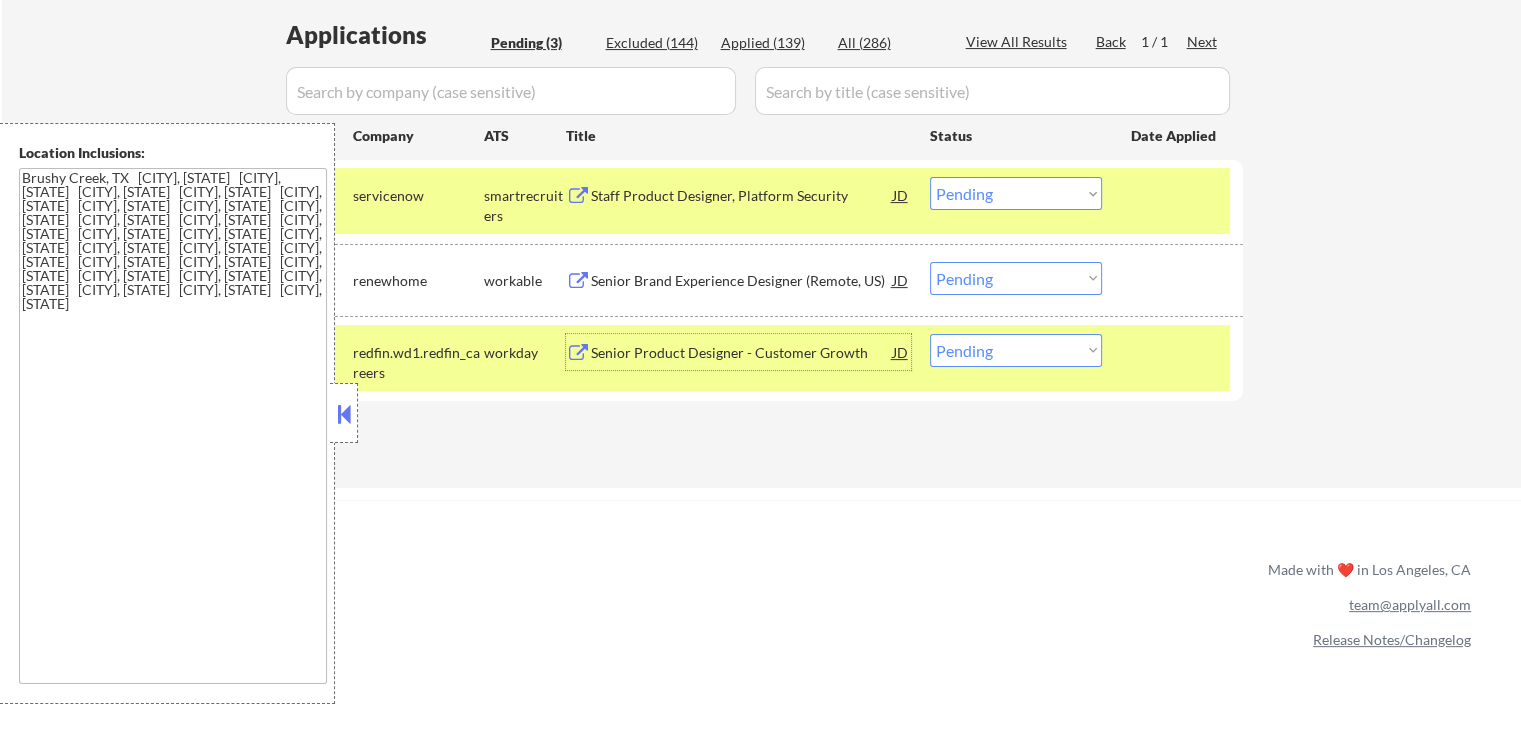click on "Choose an option... Pending Applied Excluded (Questions) Excluded (Expired) Excluded (Location) Excluded (Bad Match) Excluded (Blocklist) Excluded (Salary) Excluded (Other)" at bounding box center (1016, 193) 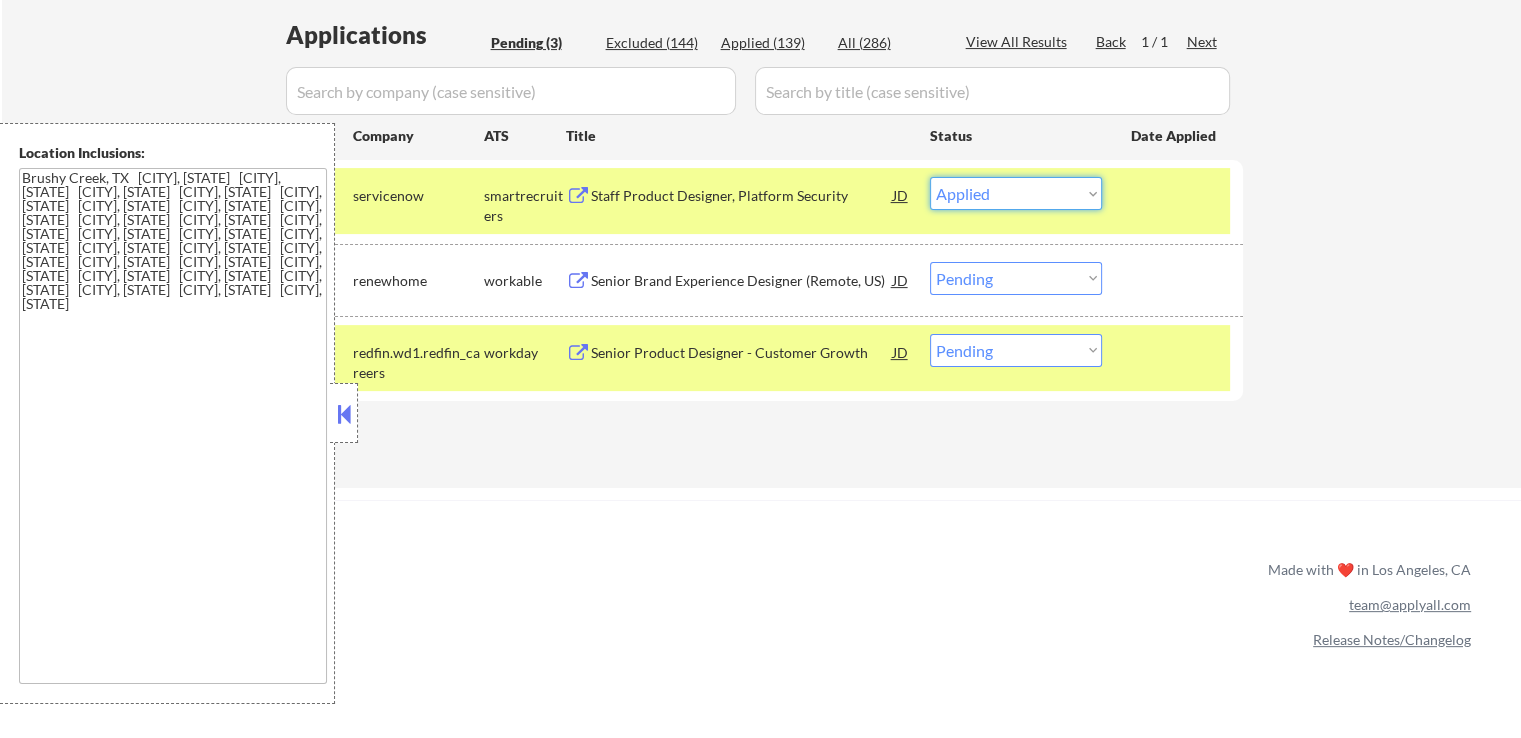 click on "Choose an option... Pending Applied Excluded (Questions) Excluded (Expired) Excluded (Location) Excluded (Bad Match) Excluded (Blocklist) Excluded (Salary) Excluded (Other)" at bounding box center [1016, 193] 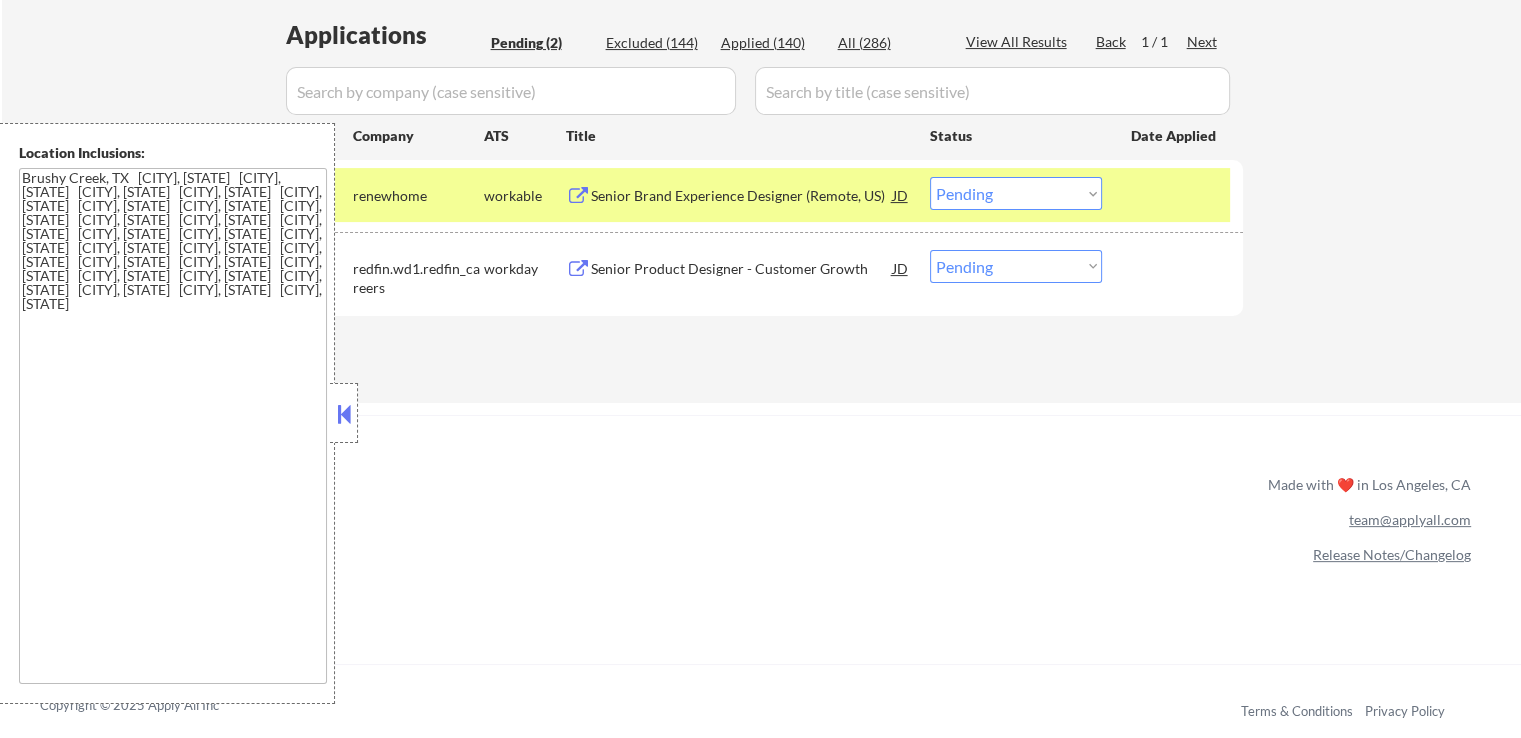 click on "Senior Product Designer - Customer Growth" at bounding box center (742, 269) 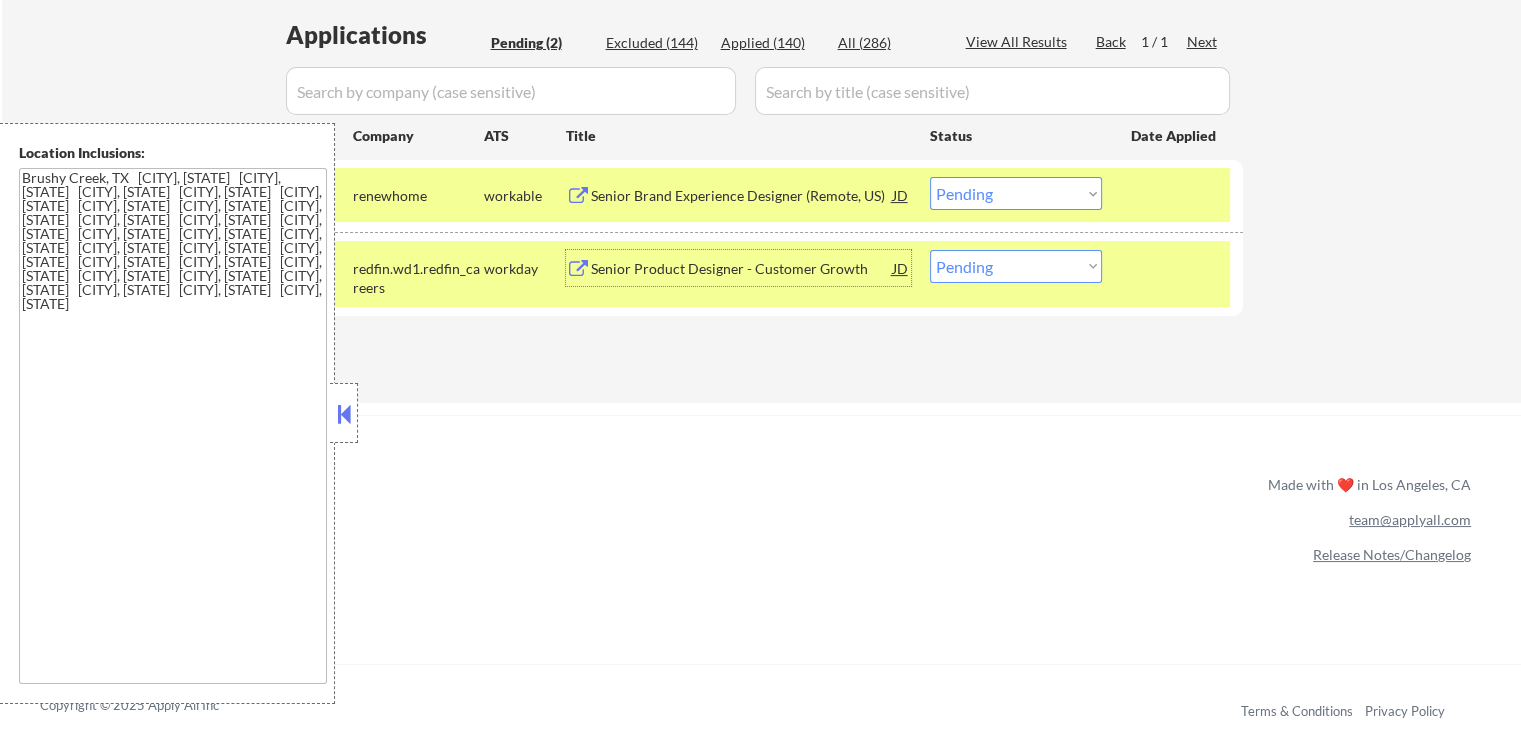 scroll, scrollTop: 600, scrollLeft: 0, axis: vertical 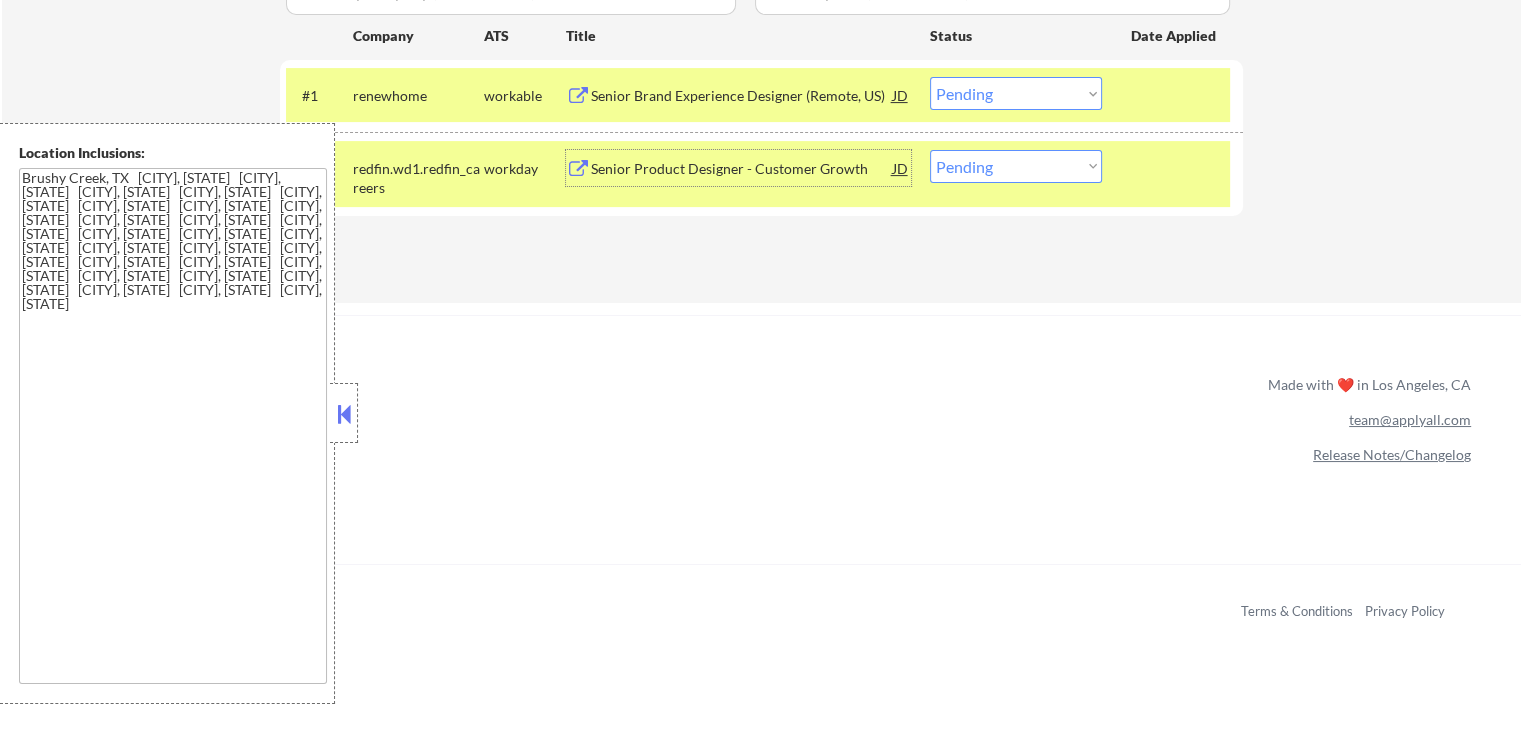 click on "Profile" at bounding box center (237, 281) 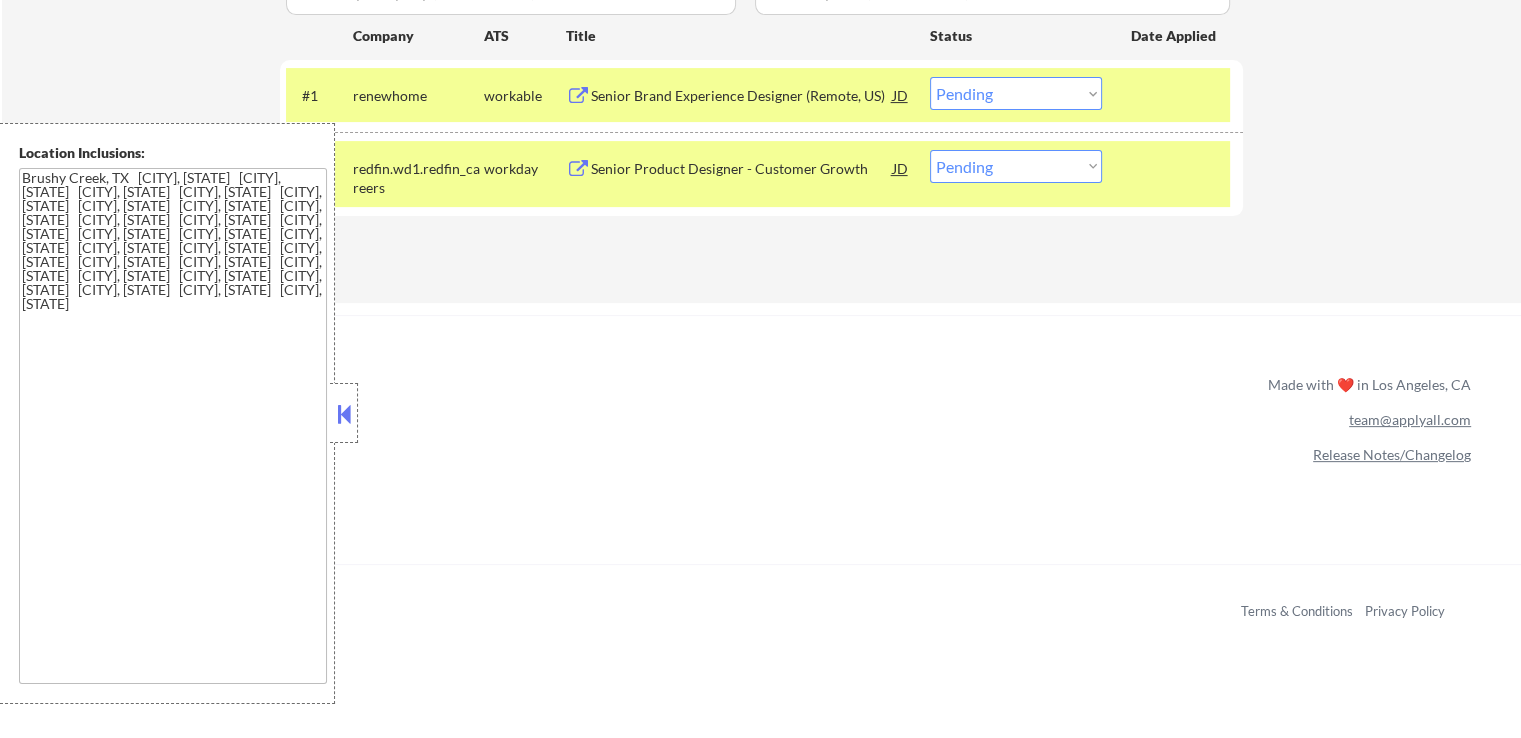 click on "Edit" at bounding box center [108, 450] 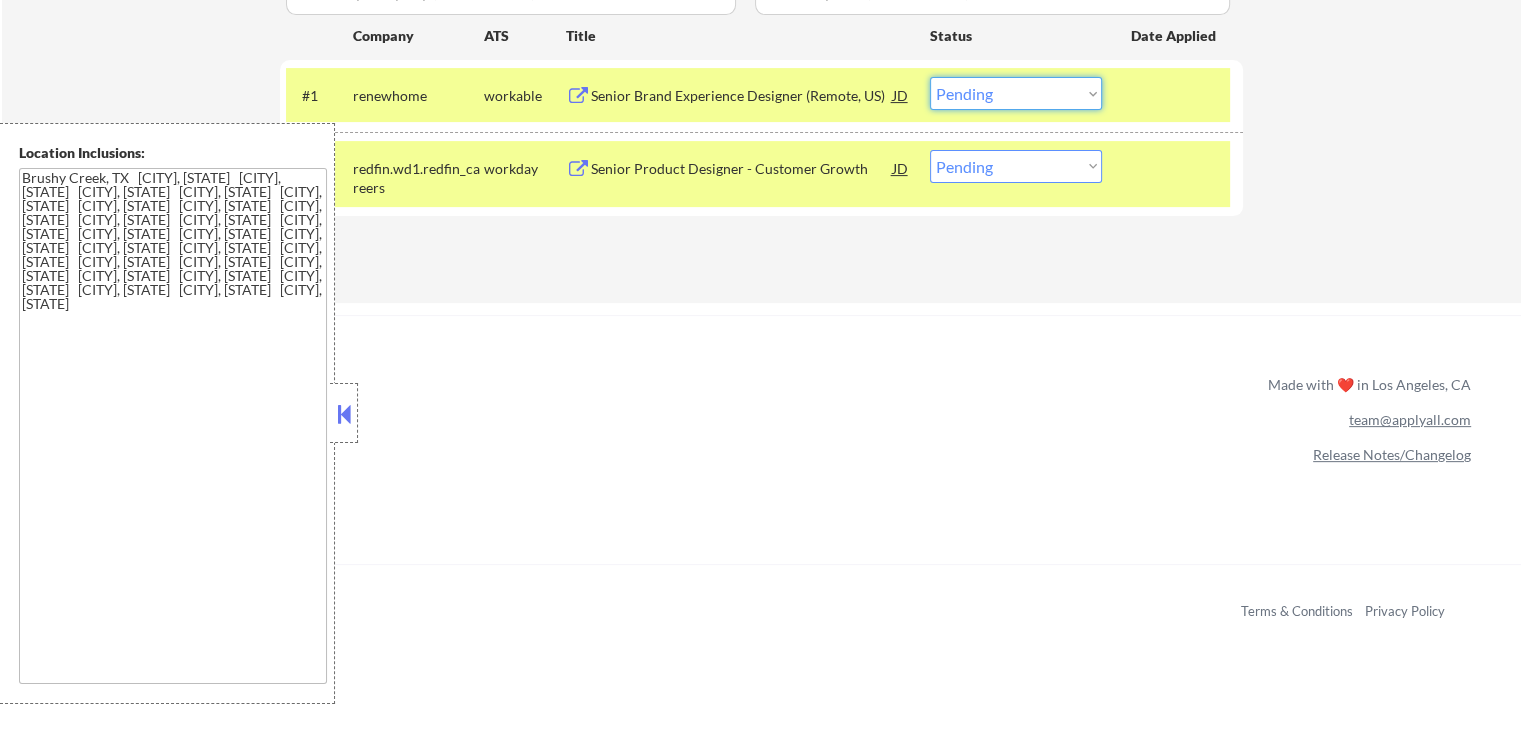 drag, startPoint x: 964, startPoint y: 96, endPoint x: 968, endPoint y: 106, distance: 10.770329 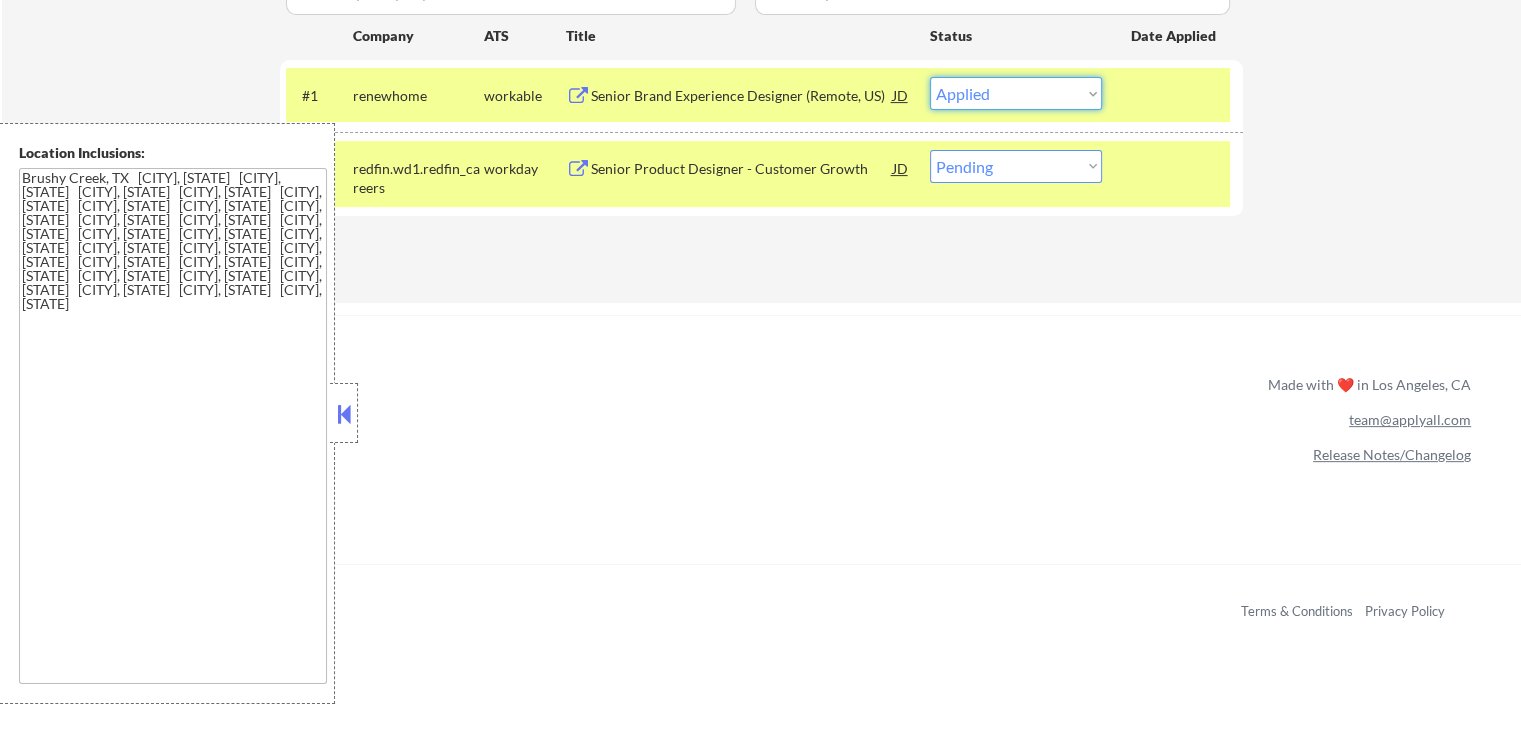 click on "Choose an option... Pending Applied Excluded (Questions) Excluded (Expired) Excluded (Location) Excluded (Bad Match) Excluded (Blocklist) Excluded (Salary) Excluded (Other)" at bounding box center [1016, 93] 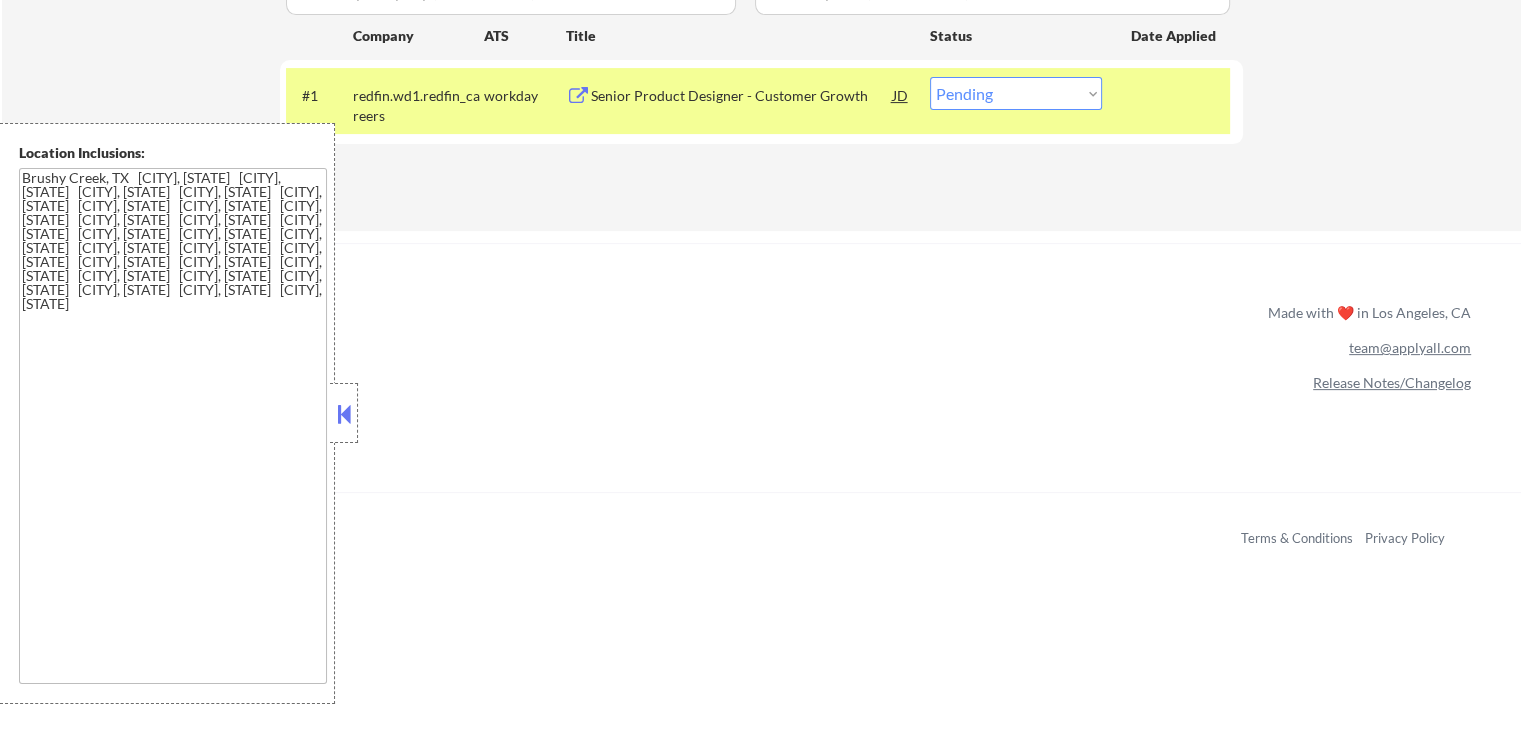 click on "Senior Product Designer - Customer Growth" at bounding box center (742, 96) 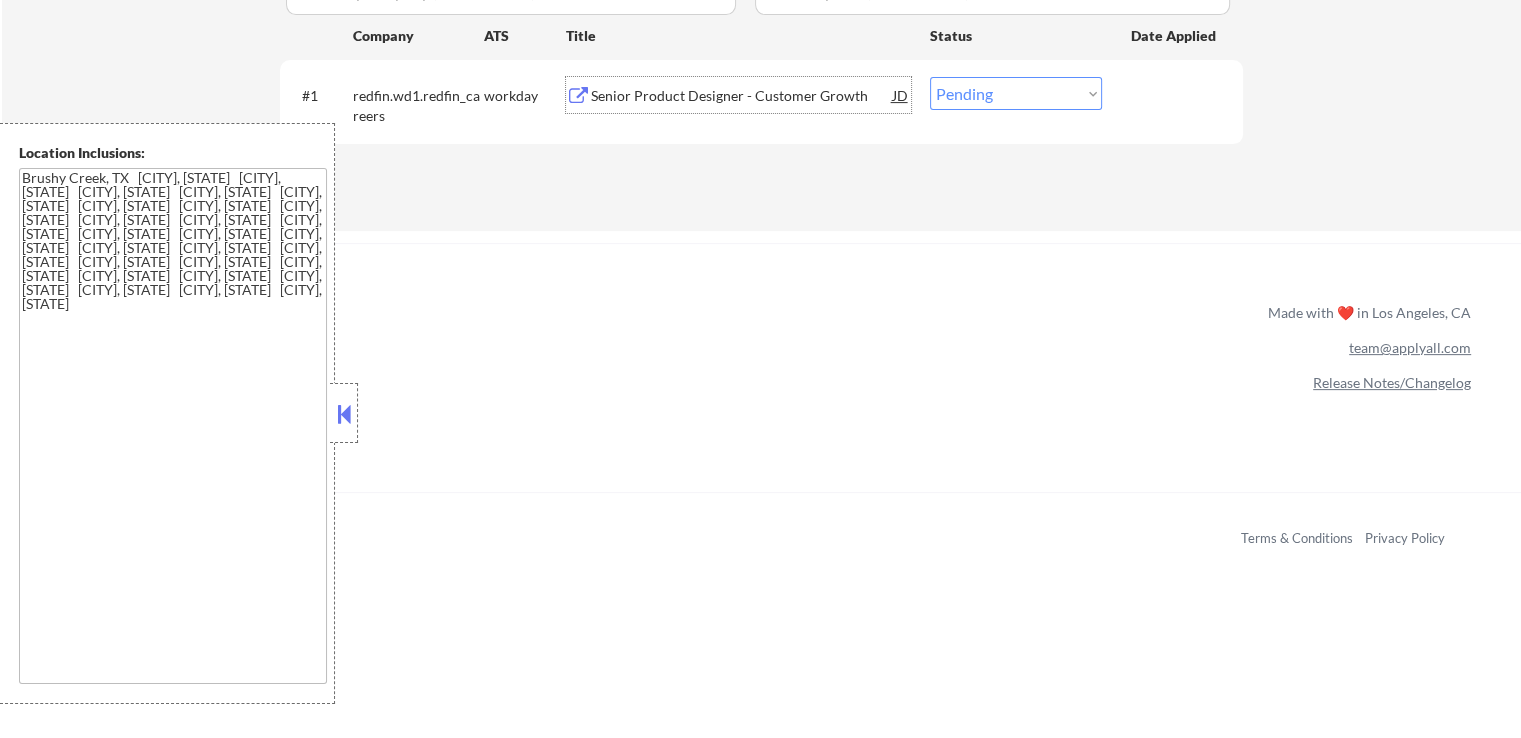 click on "Choose an option... Pending Applied Excluded (Questions) Excluded (Expired) Excluded (Location) Excluded (Bad Match) Excluded (Blocklist) Excluded (Salary) Excluded (Other)" at bounding box center (1016, 93) 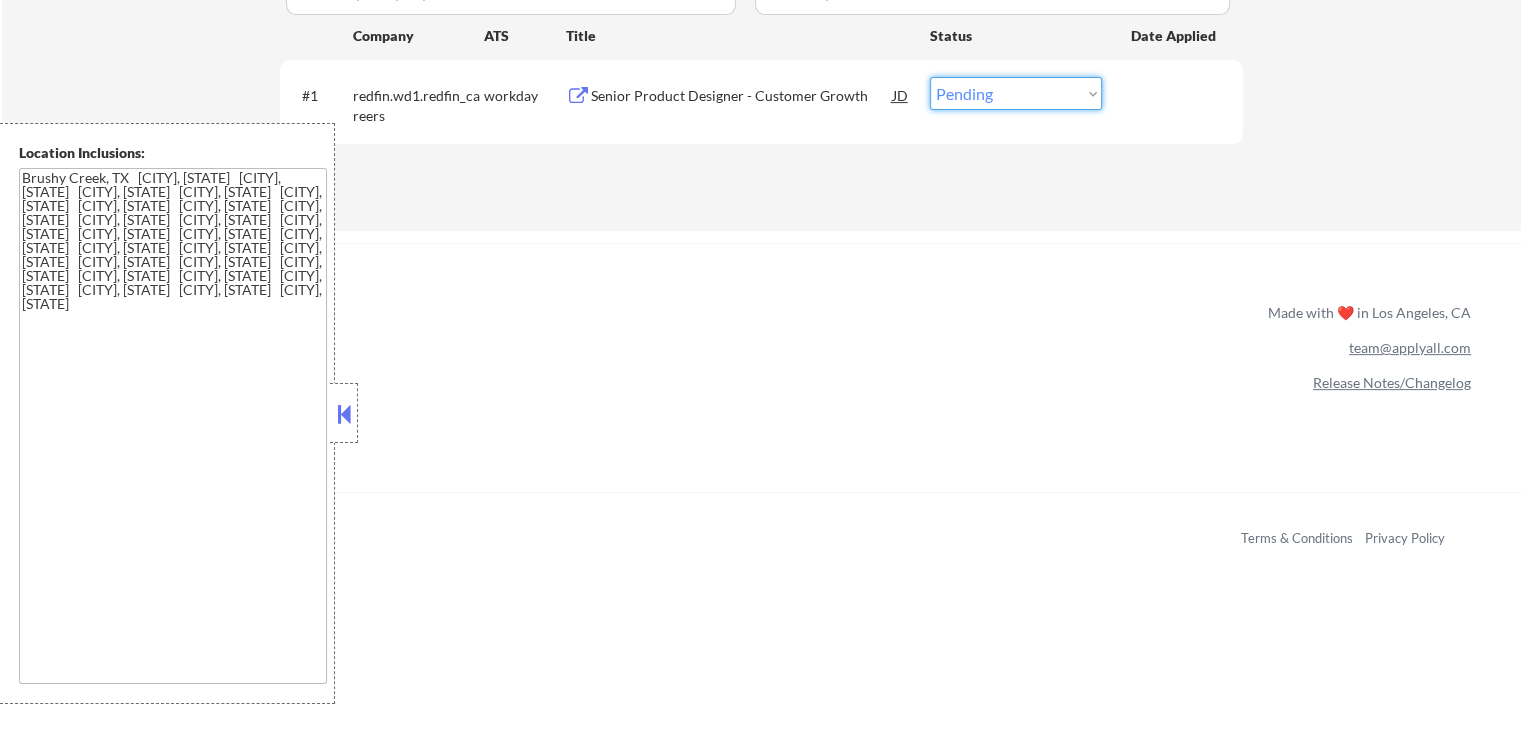 select on ""applied"" 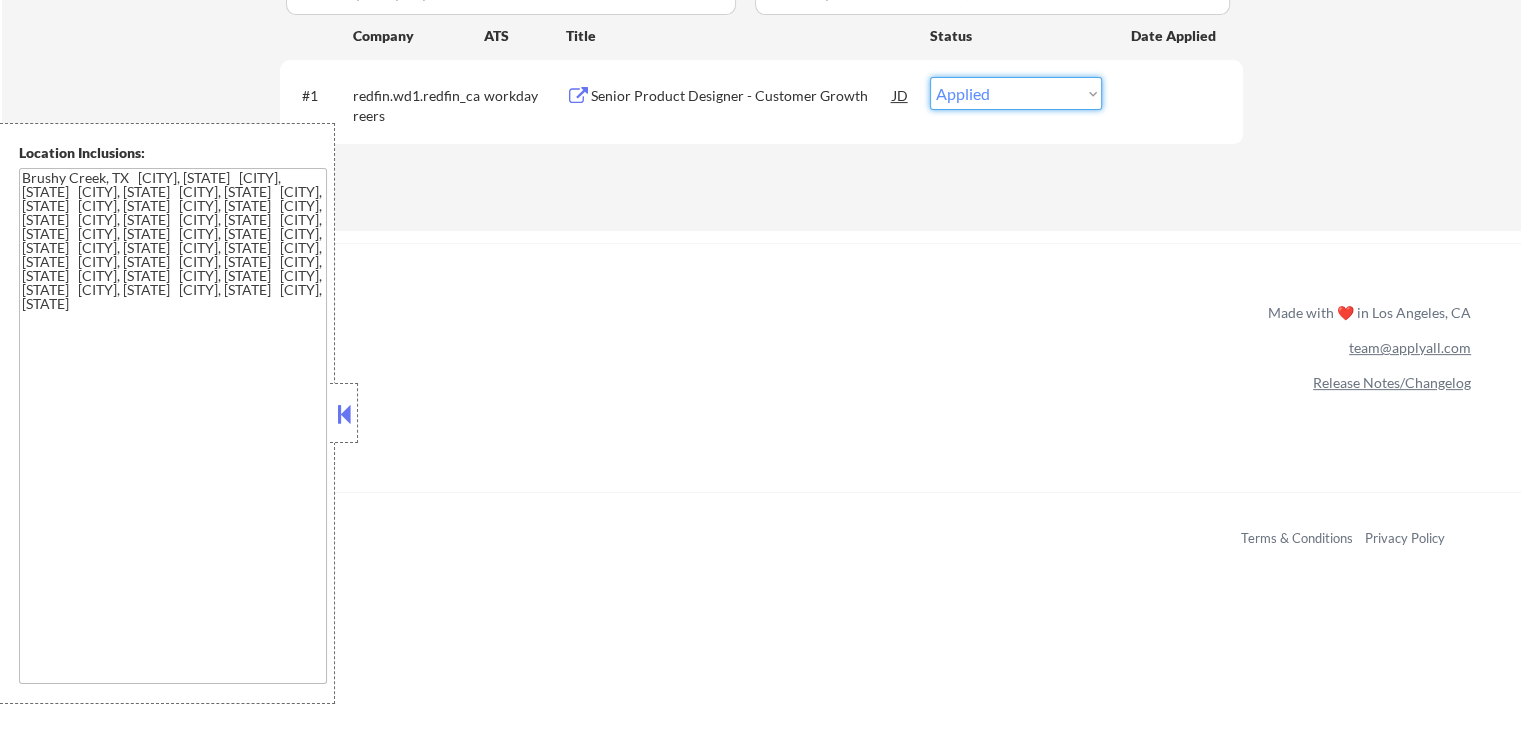 click on "Choose an option... Pending Applied Excluded (Questions) Excluded (Expired) Excluded (Location) Excluded (Bad Match) Excluded (Blocklist) Excluded (Salary) Excluded (Other)" at bounding box center (1016, 93) 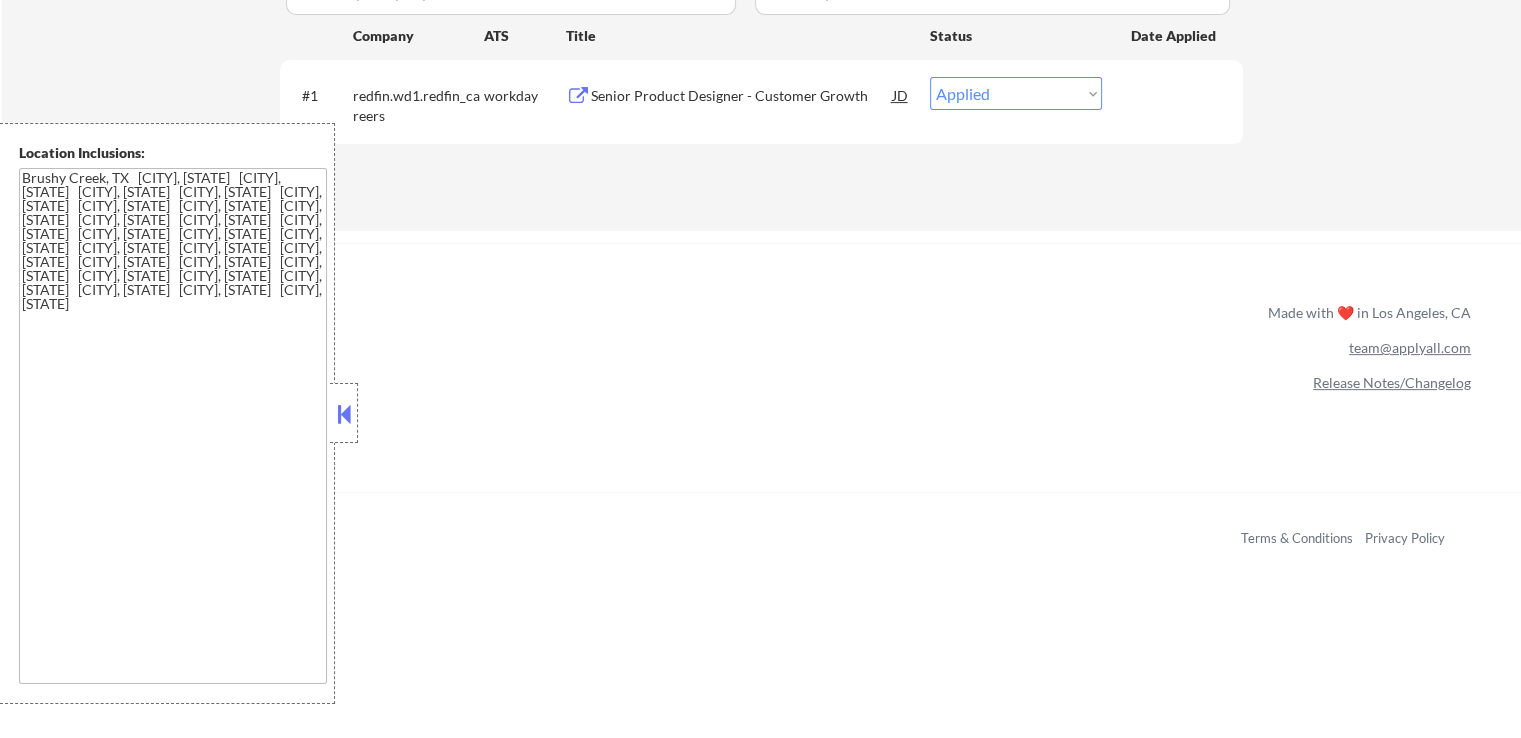 click on "Applications Pending (1) Excluded (144) Applied (141) All (286) View All Results Back 1 / 1
Next Company ATS Title Status Date Applied #1 redfin.wd1.redfin_careers workday Senior Product Designer - Customer Growth JD Choose an option... Pending Applied Excluded (Questions) Excluded (Expired) Excluded (Location) Excluded (Bad Match) Excluded (Blocklist) Excluded (Salary) Excluded (Other) success #2 redfin.wd1.redfin_careers workday Senior Product Designer - Customer Growth JD warning_amber Choose an option... Pending Applied Excluded (Questions) Excluded (Expired) Excluded (Location) Excluded (Bad Match) Excluded (Blocklist) Excluded (Salary) Excluded (Other) success #3 redfin.wd1.redfin_careers workday Senior Product Designer - Customer Growth JD warning_amber Choose an option... Pending Applied Excluded (Questions) Excluded (Expired) Excluded (Location) Excluded (Bad Match) Excluded (Blocklist) Excluded (Salary) Excluded (Other) #4 redfin.wd1.redfin_careers workday Senior Product Designer - Customer Growth" at bounding box center [761, 55] 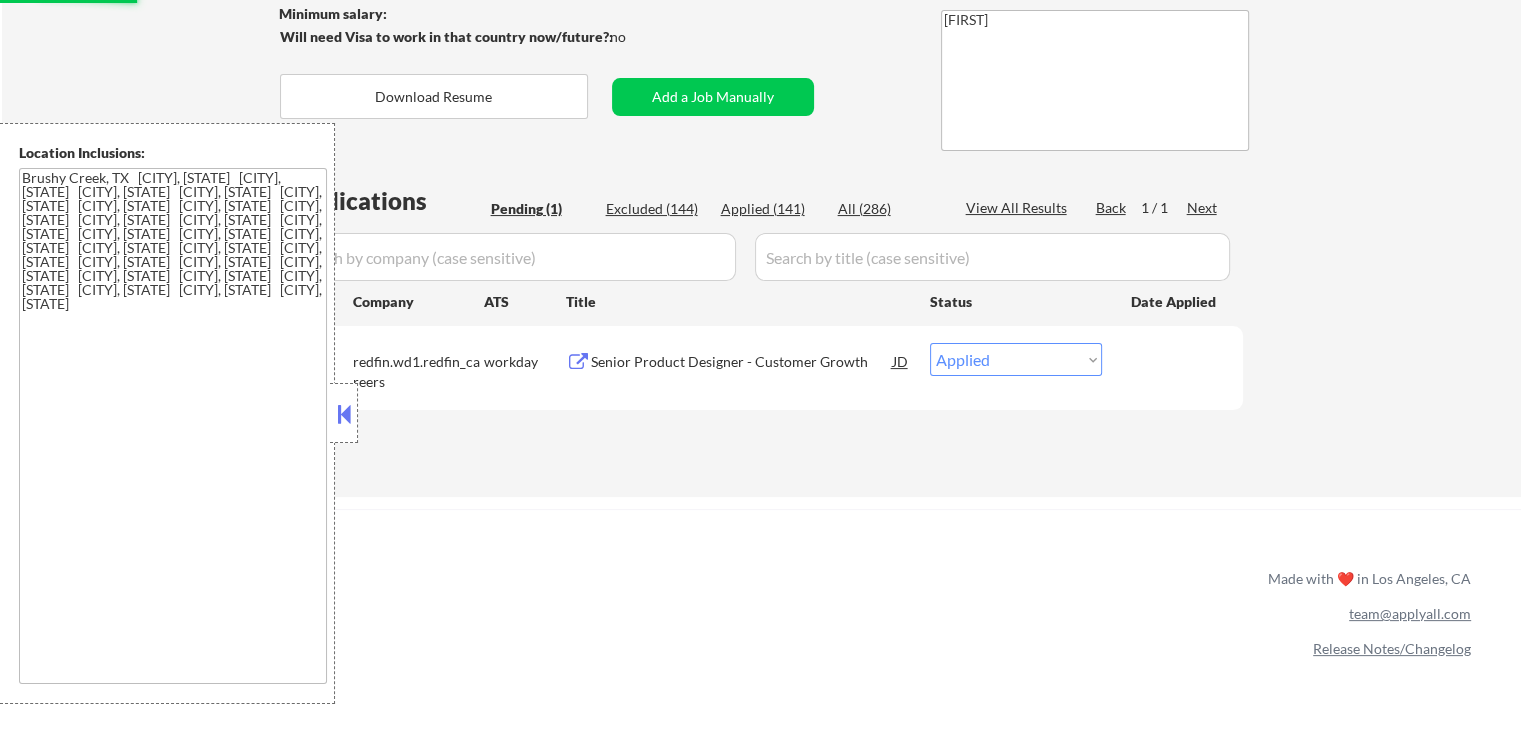 scroll, scrollTop: 300, scrollLeft: 0, axis: vertical 